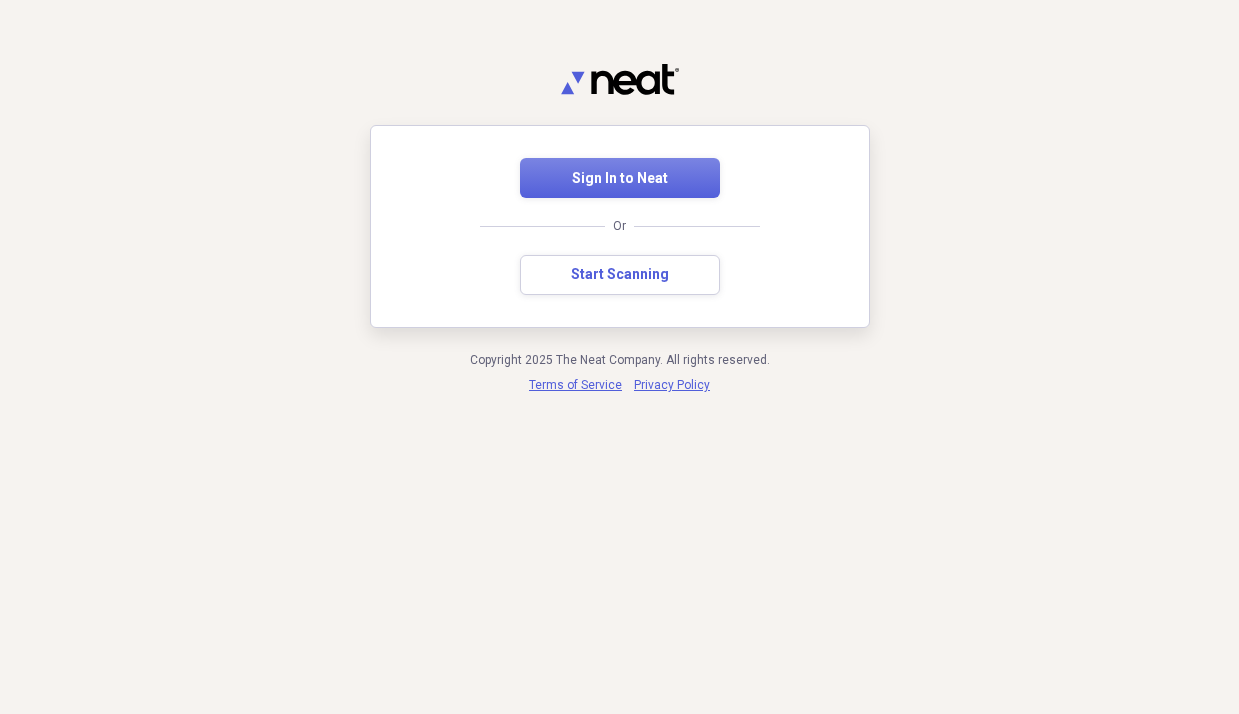 scroll, scrollTop: 0, scrollLeft: 0, axis: both 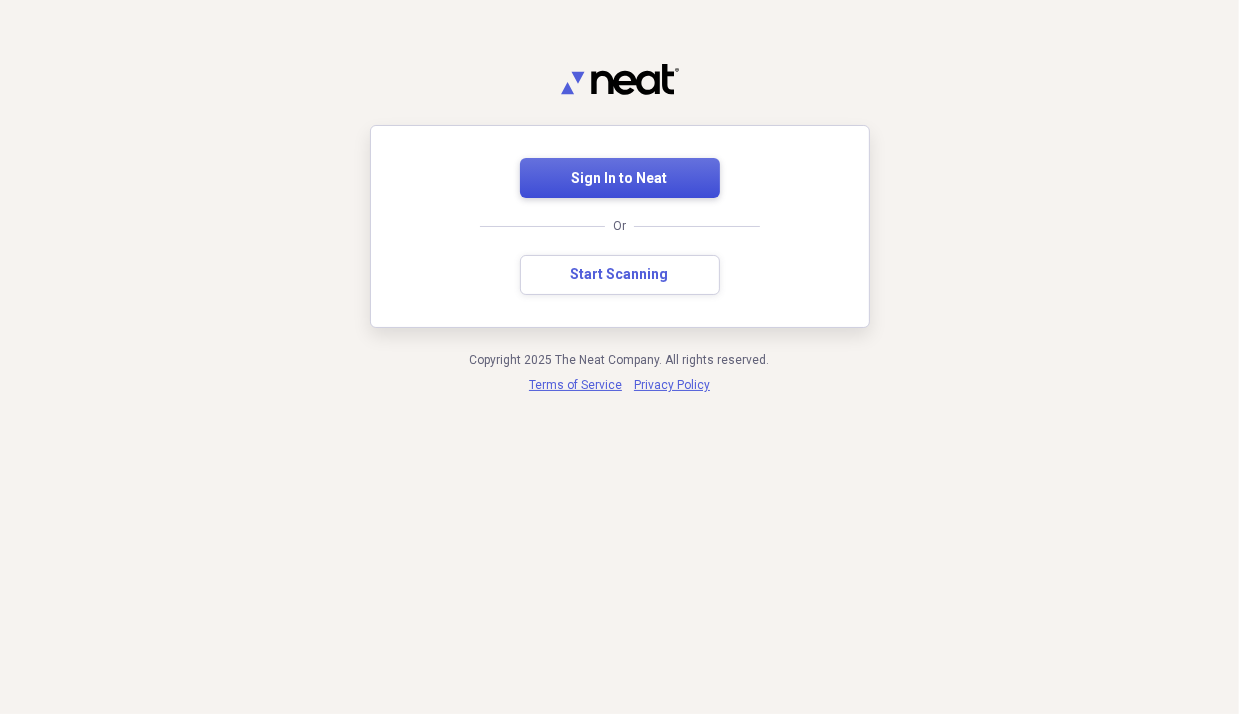 click on "Sign In to Neat" at bounding box center (620, 178) 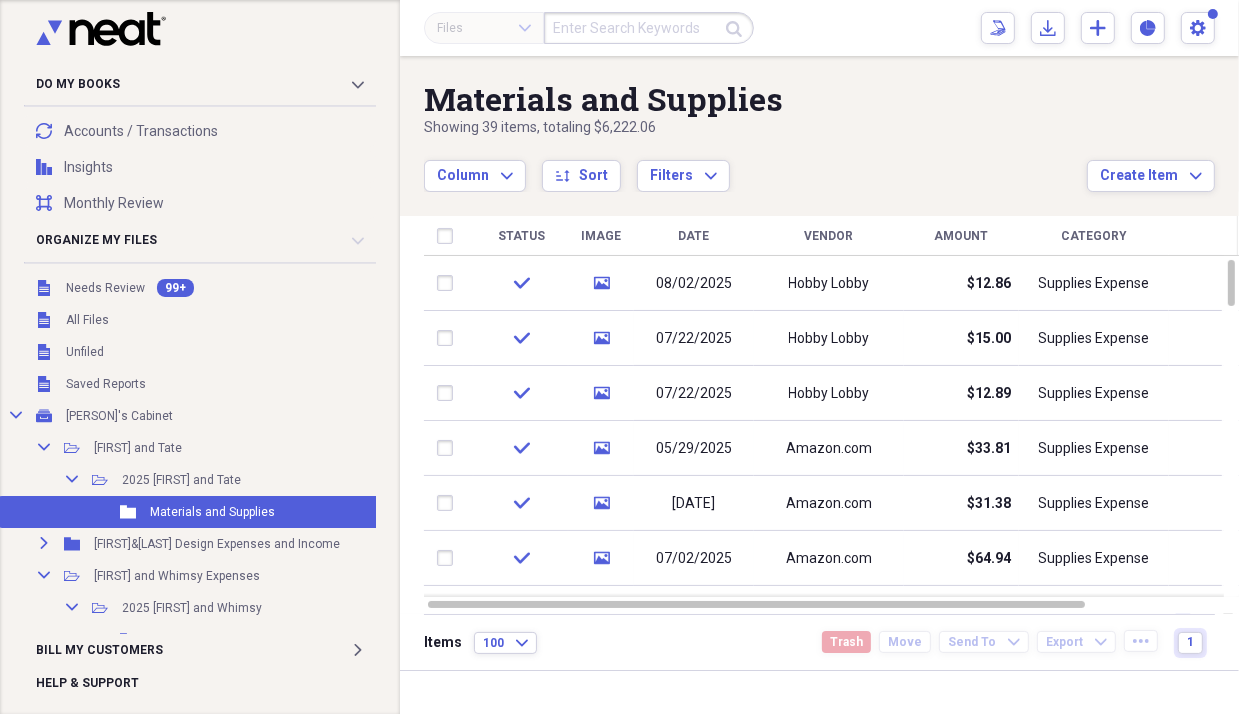 click on "Showing 39 items , totaling $6,222.06" at bounding box center (755, 128) 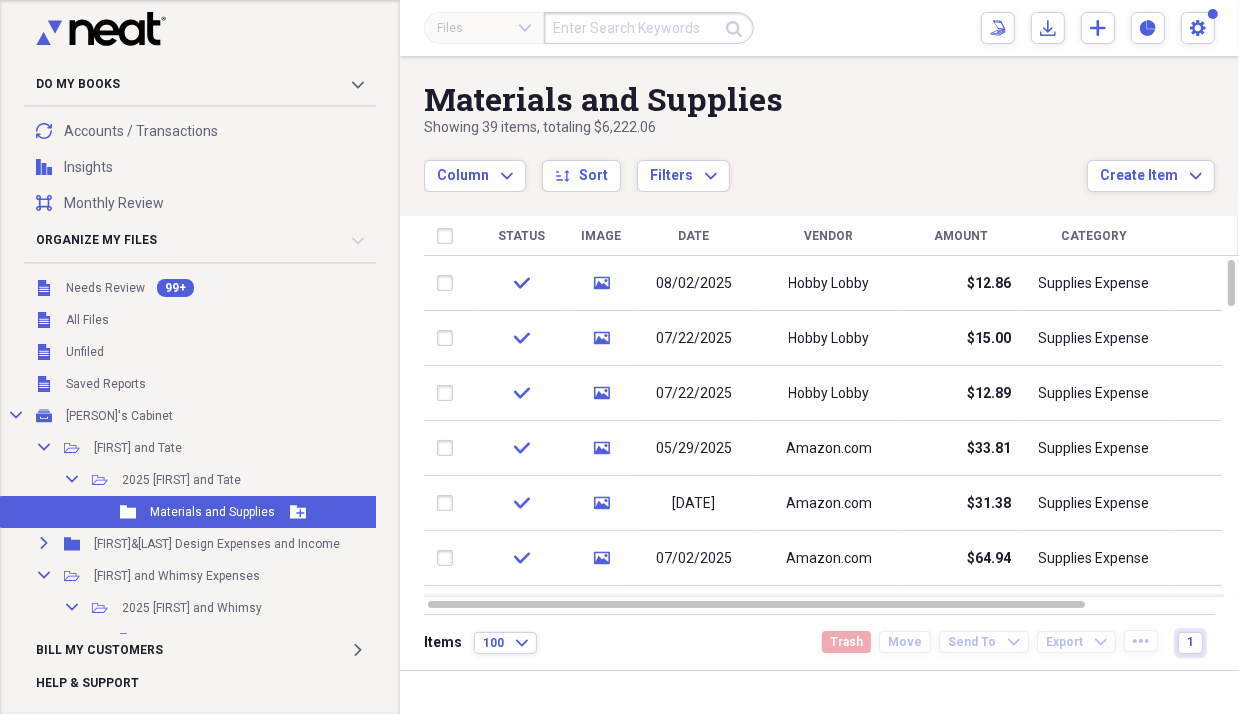 click on "Materials and Supplies" at bounding box center [212, 512] 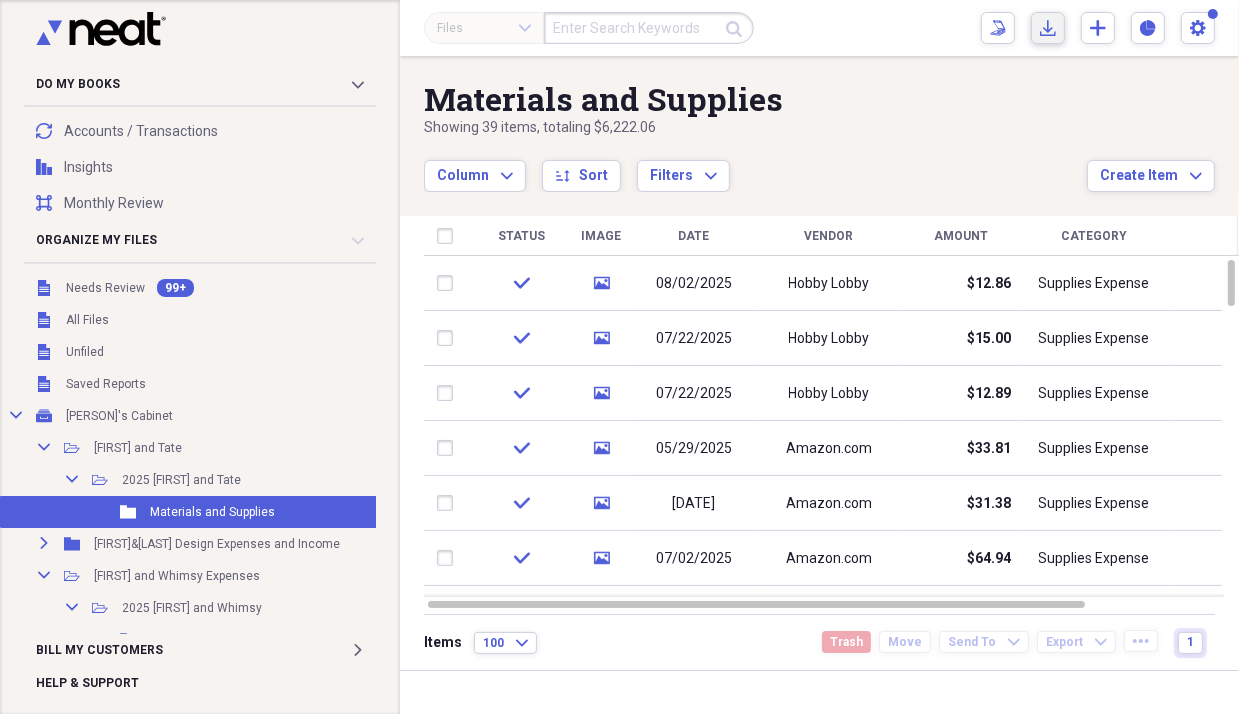 click on "Import" 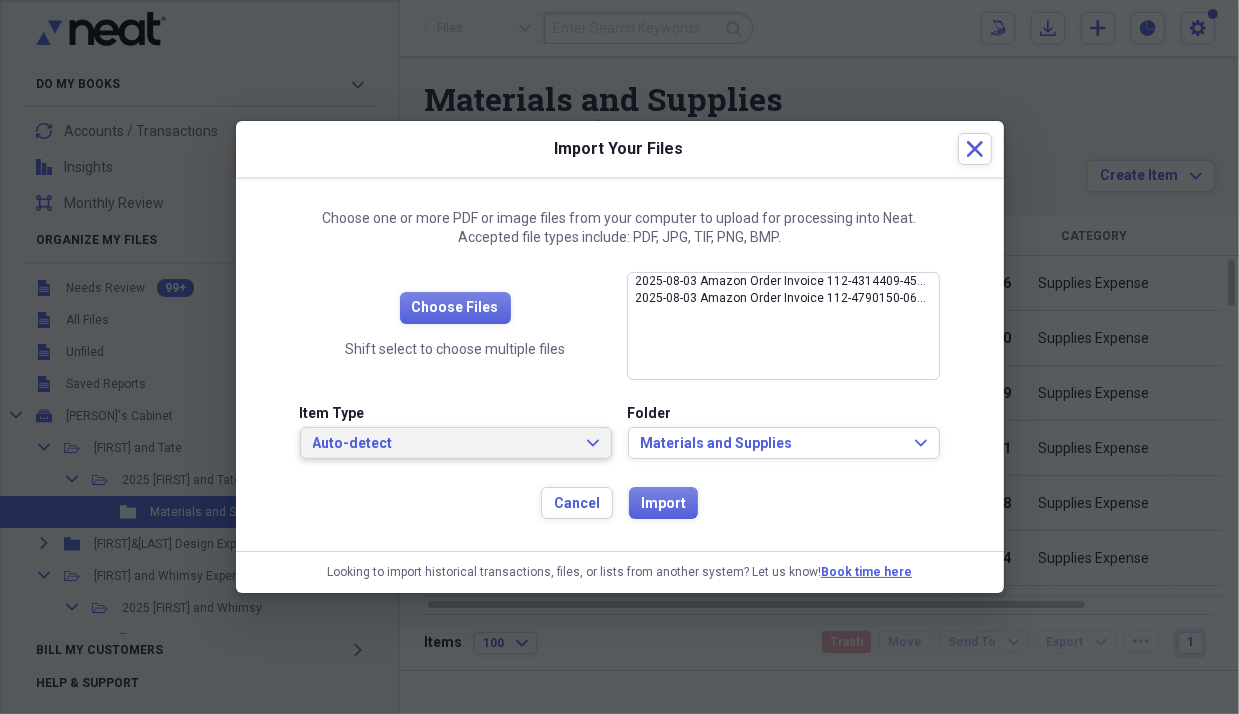 click on "Auto-detect Expand" at bounding box center [456, 443] 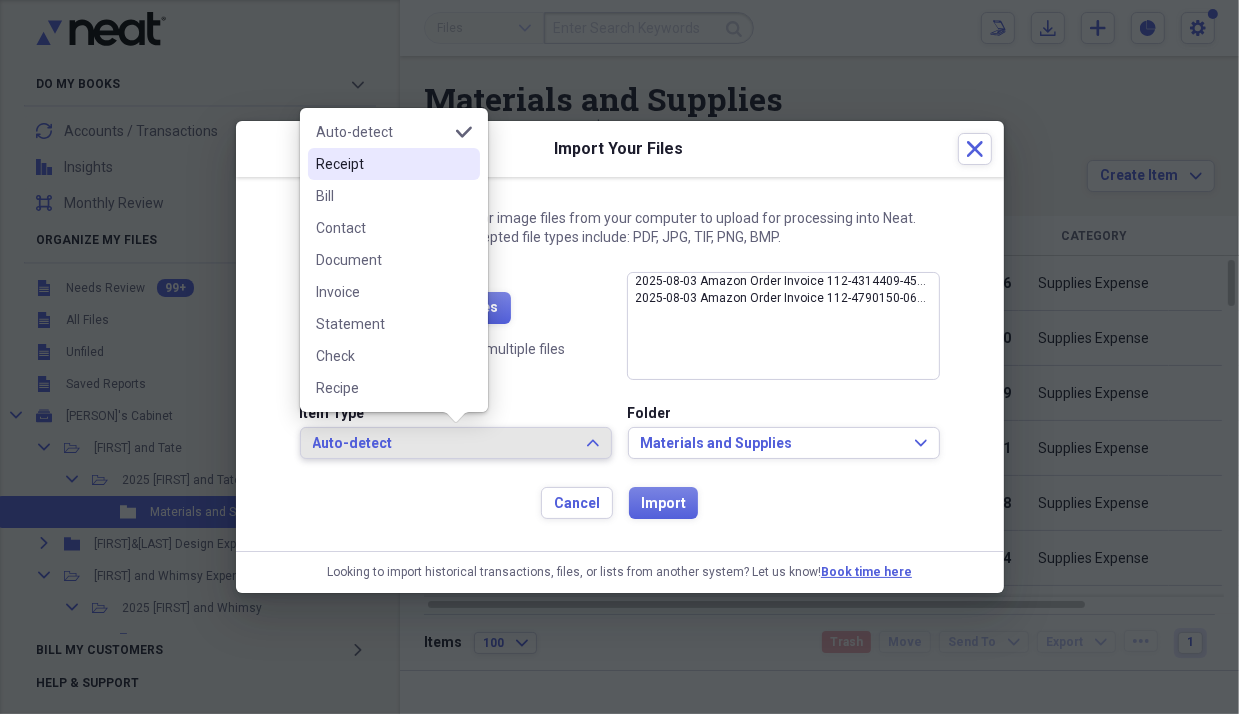 click on "Receipt" at bounding box center (382, 164) 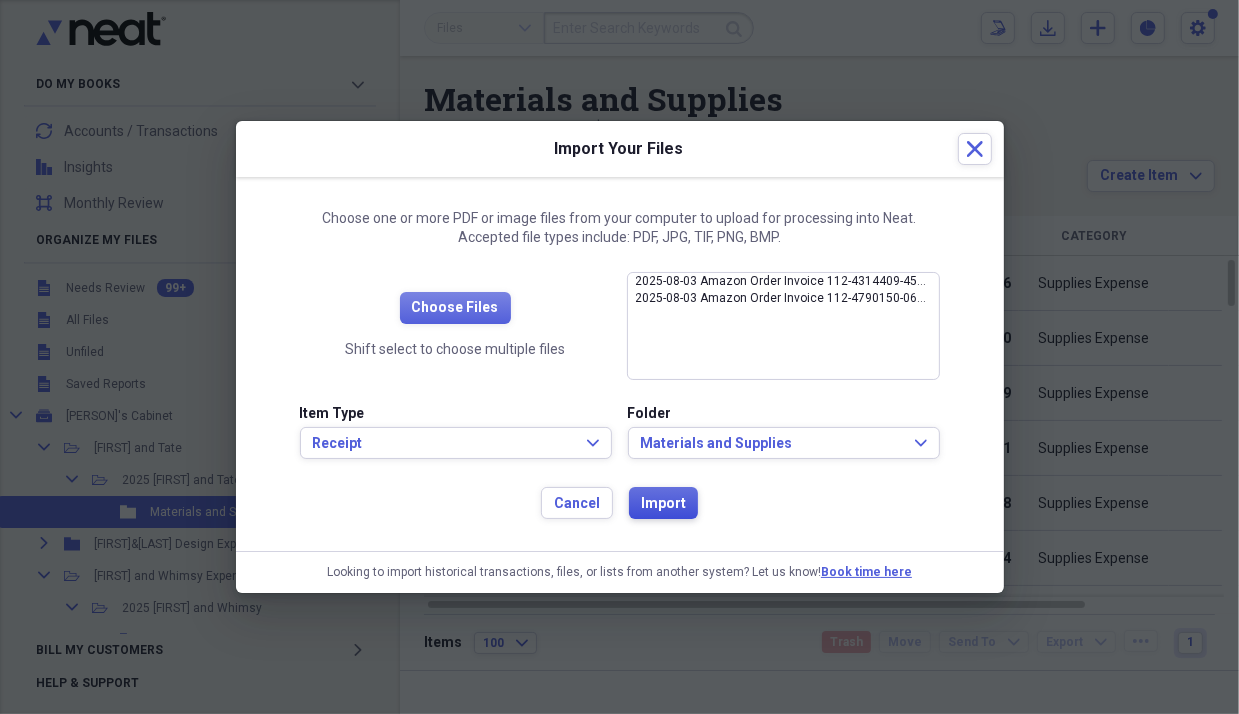 click on "Import" at bounding box center [663, 504] 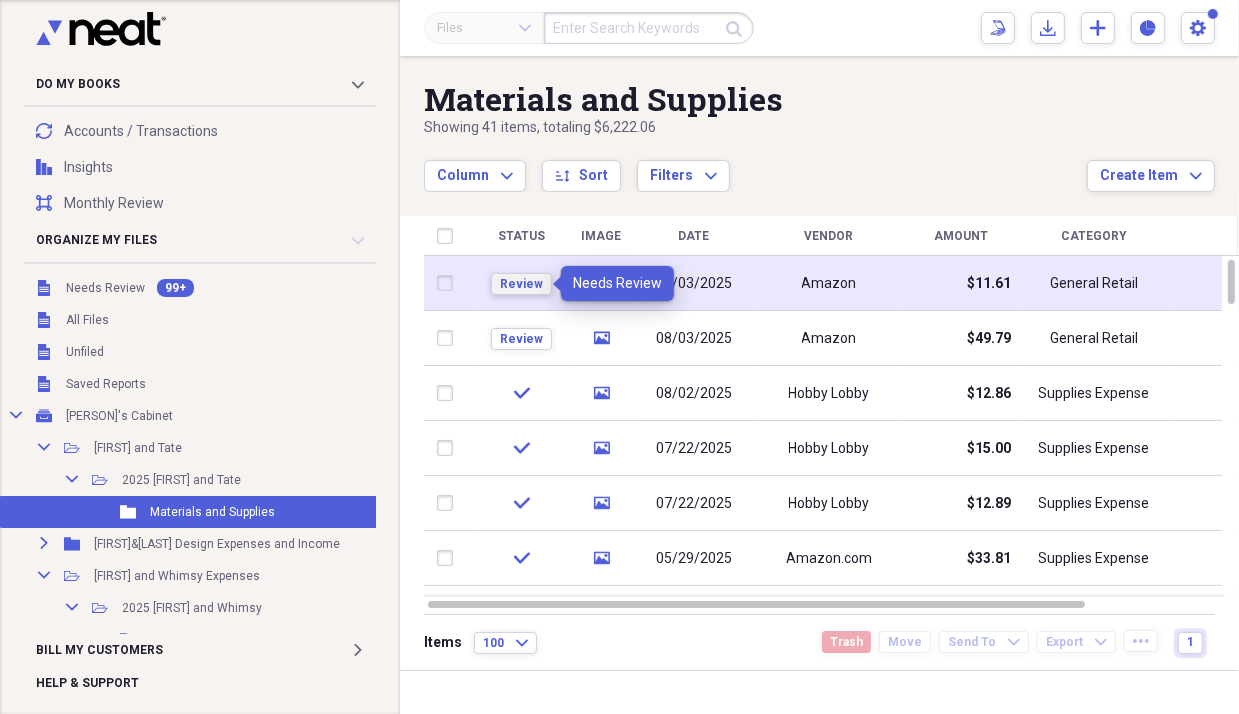 click on "Review" at bounding box center (521, 284) 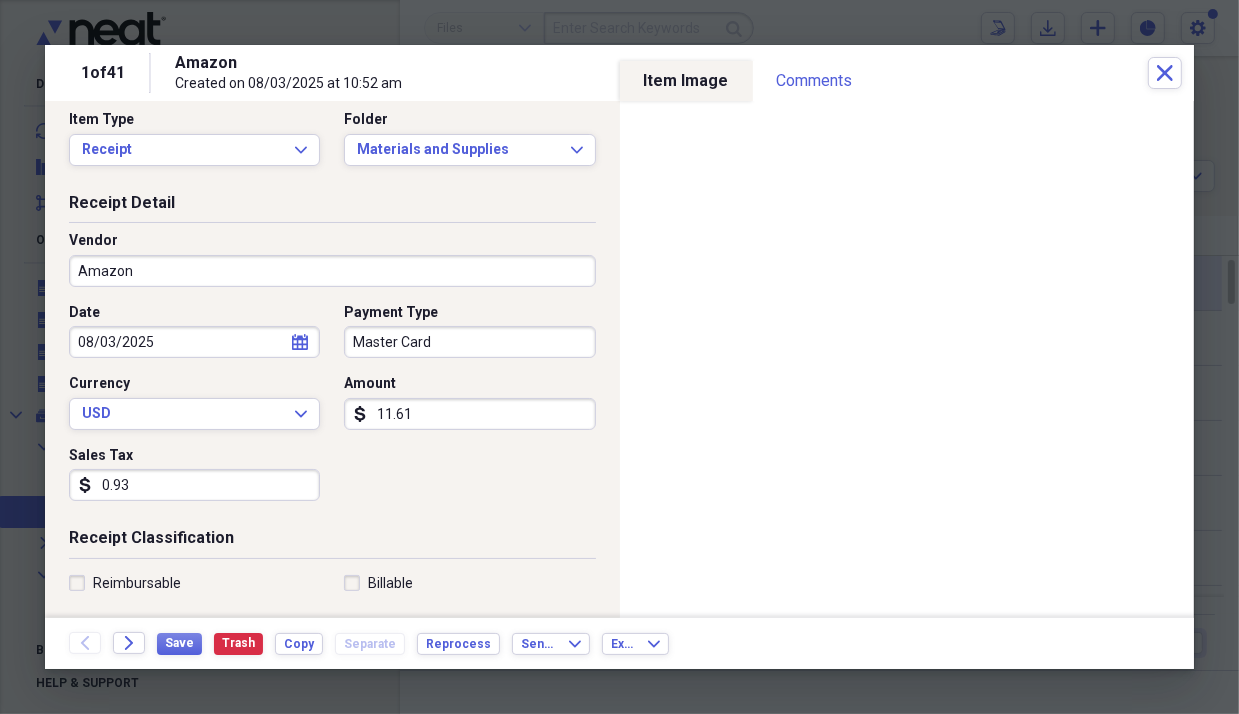 scroll, scrollTop: 0, scrollLeft: 0, axis: both 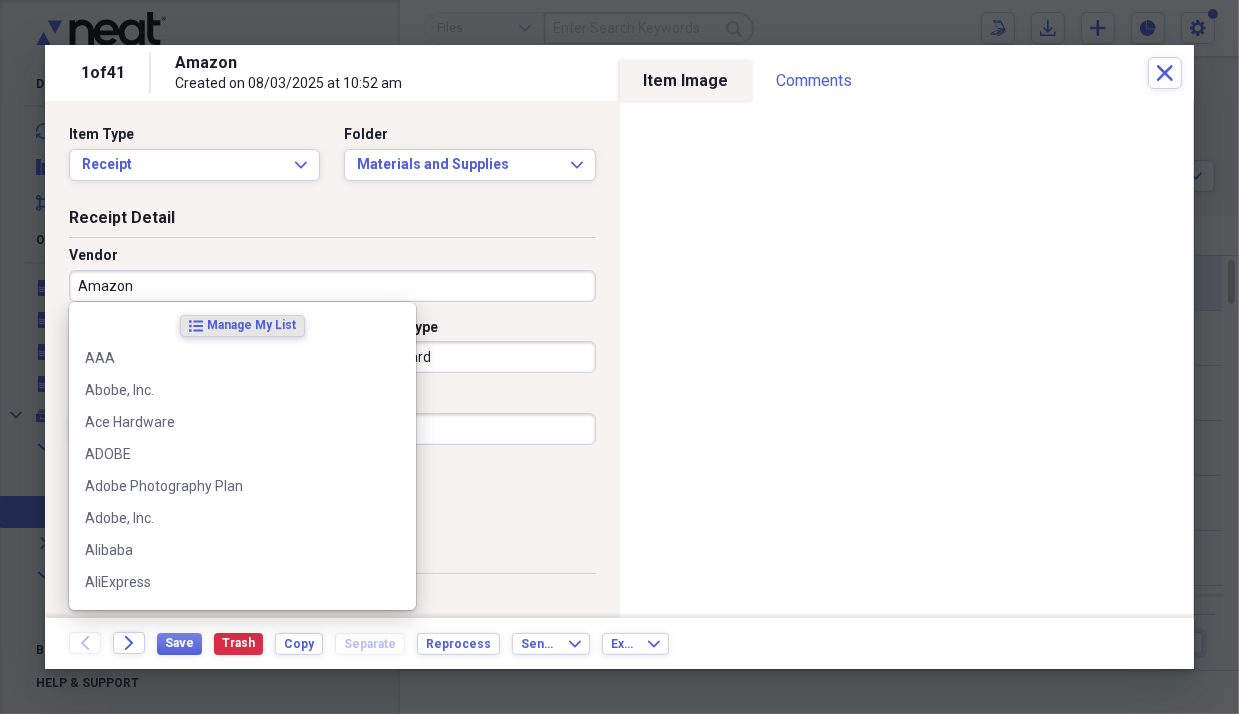 click on "Amazon" at bounding box center [332, 286] 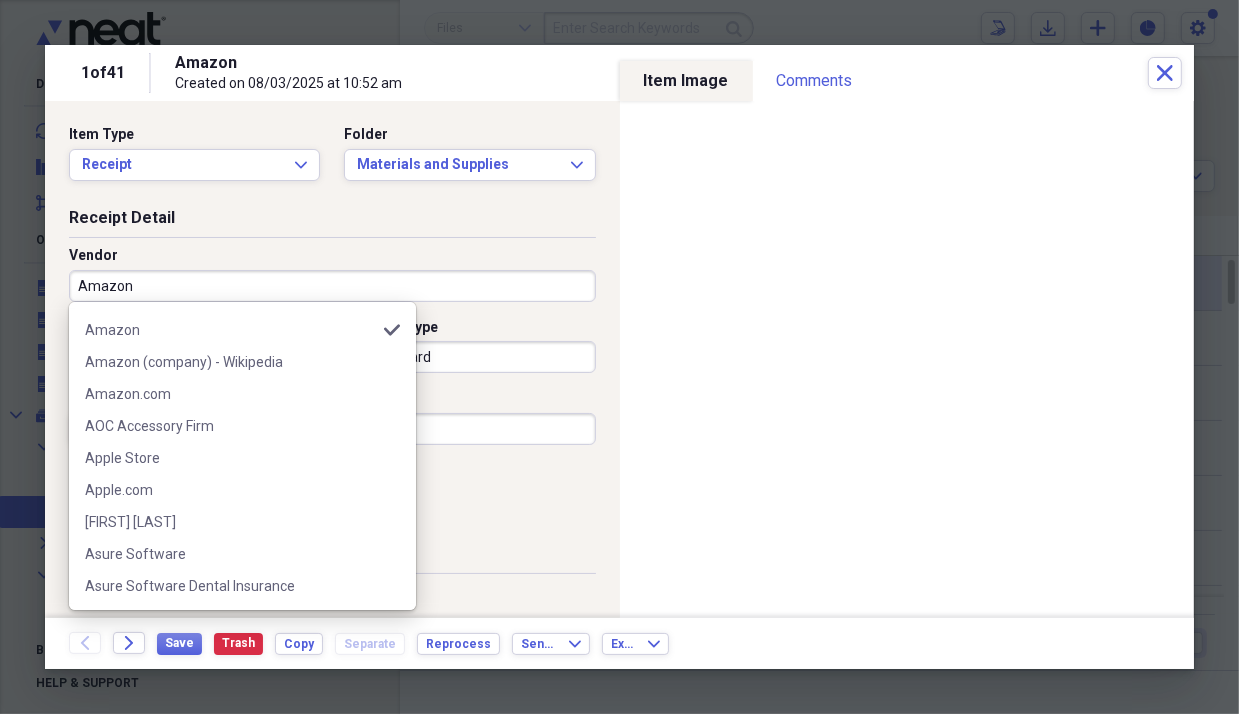 scroll, scrollTop: 300, scrollLeft: 0, axis: vertical 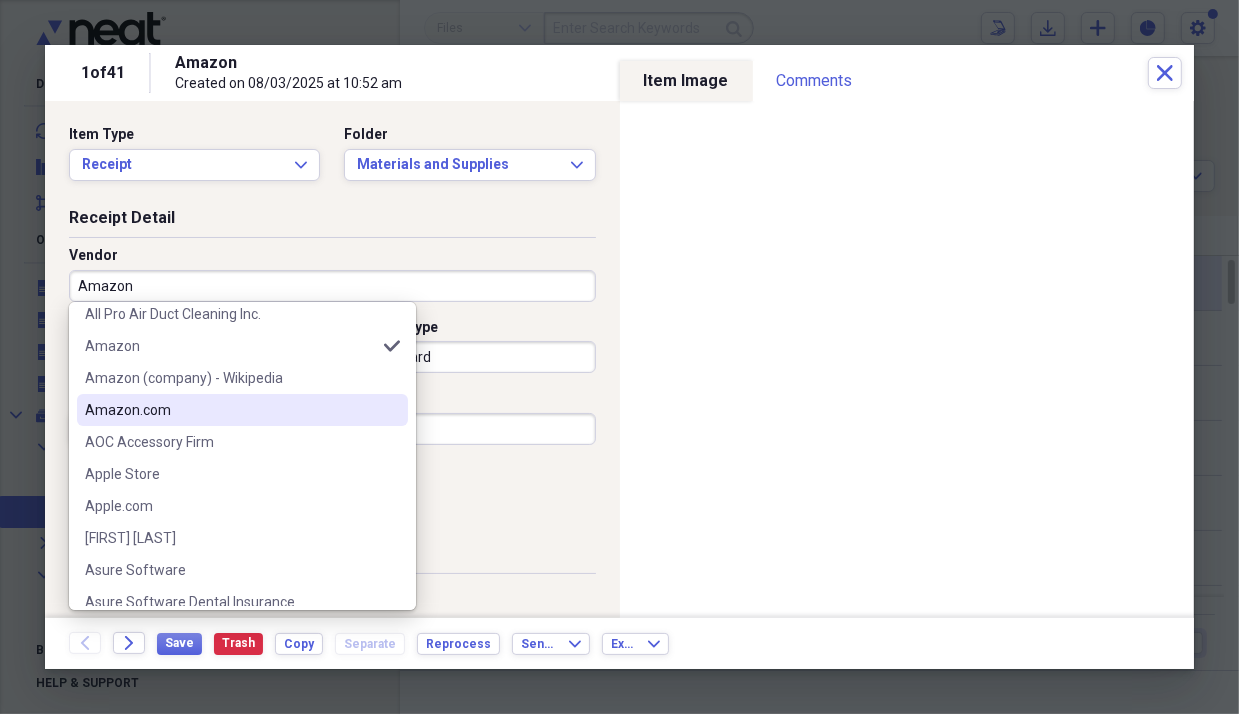 click on "Amazon.com" at bounding box center (230, 410) 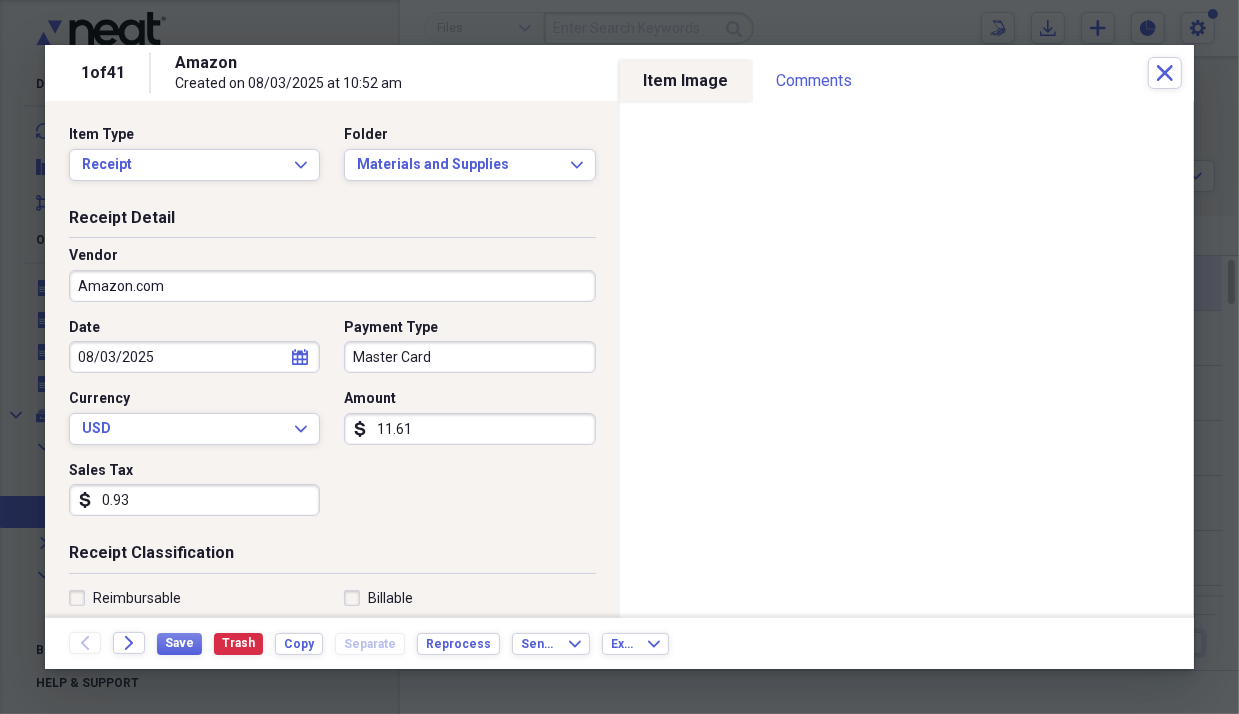 type on "Supplies Expense" 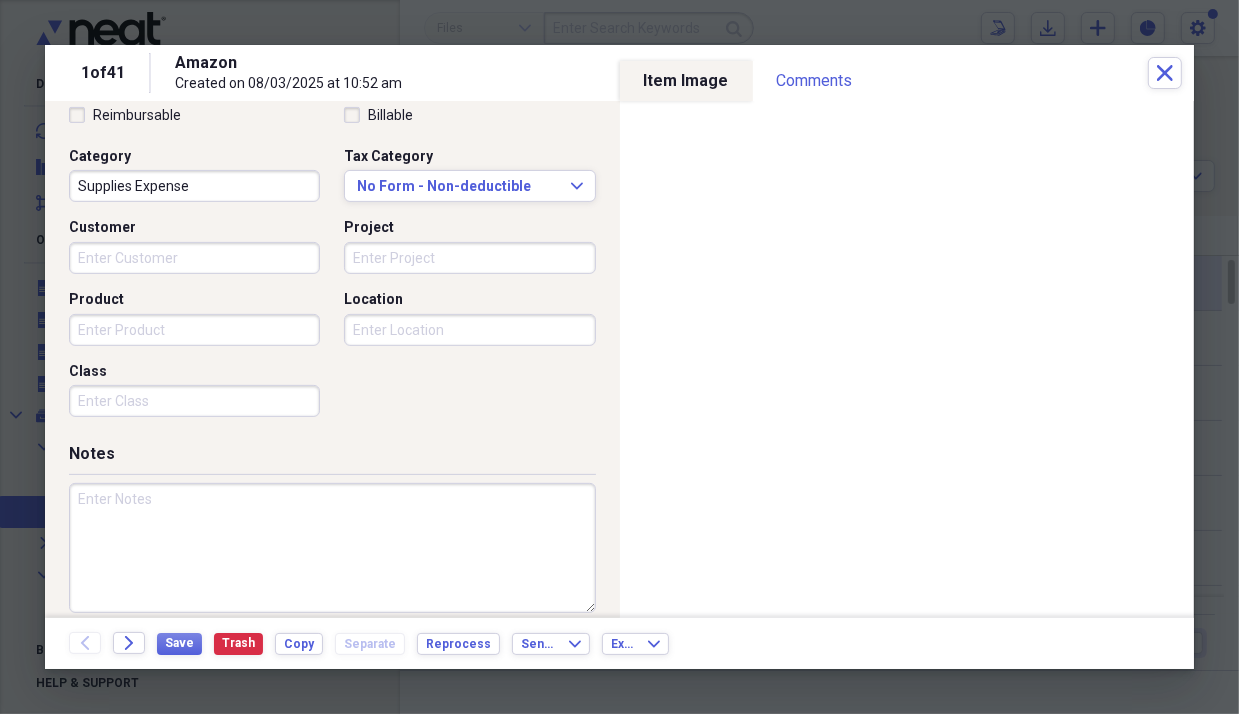 scroll, scrollTop: 503, scrollLeft: 0, axis: vertical 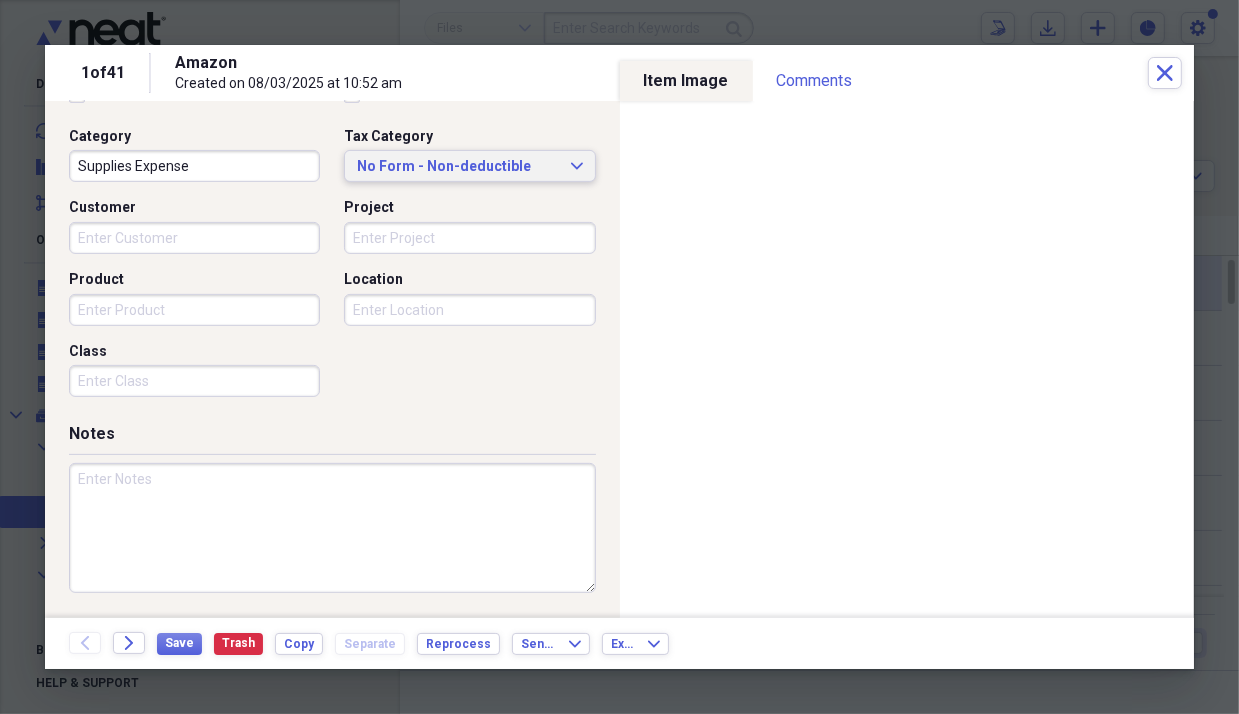 click on "No Form - Non-deductible" at bounding box center (457, 167) 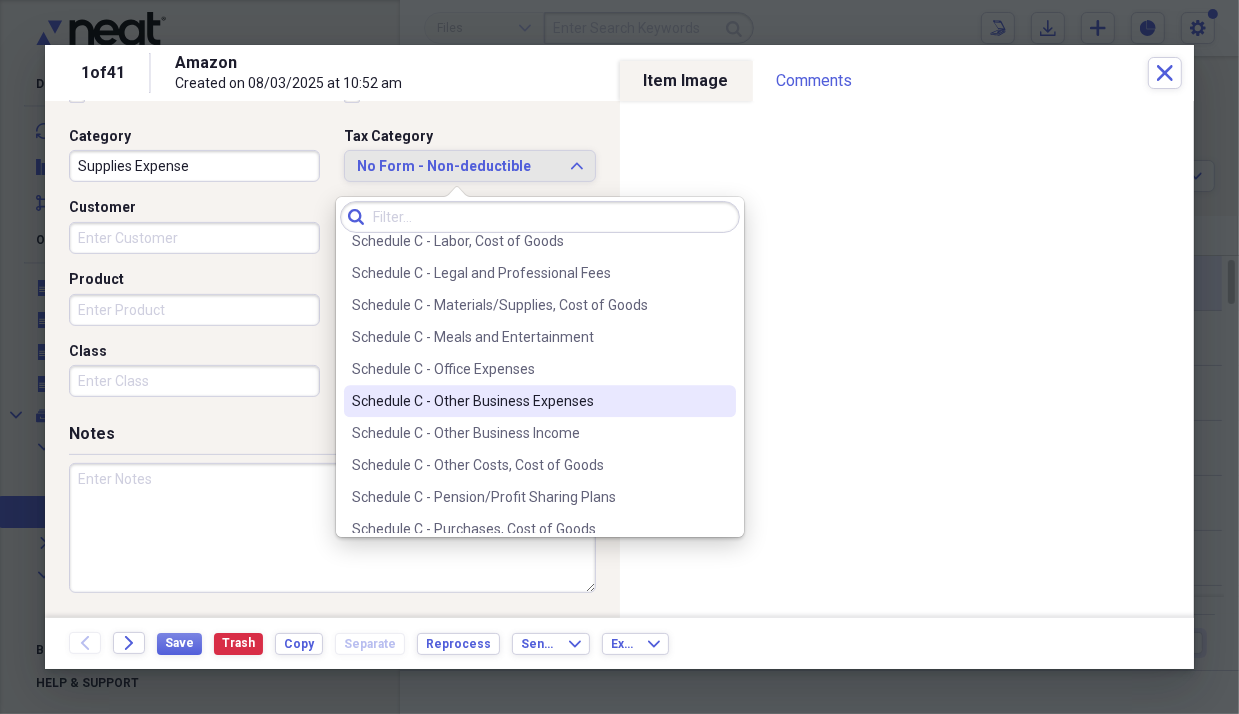 scroll, scrollTop: 3900, scrollLeft: 0, axis: vertical 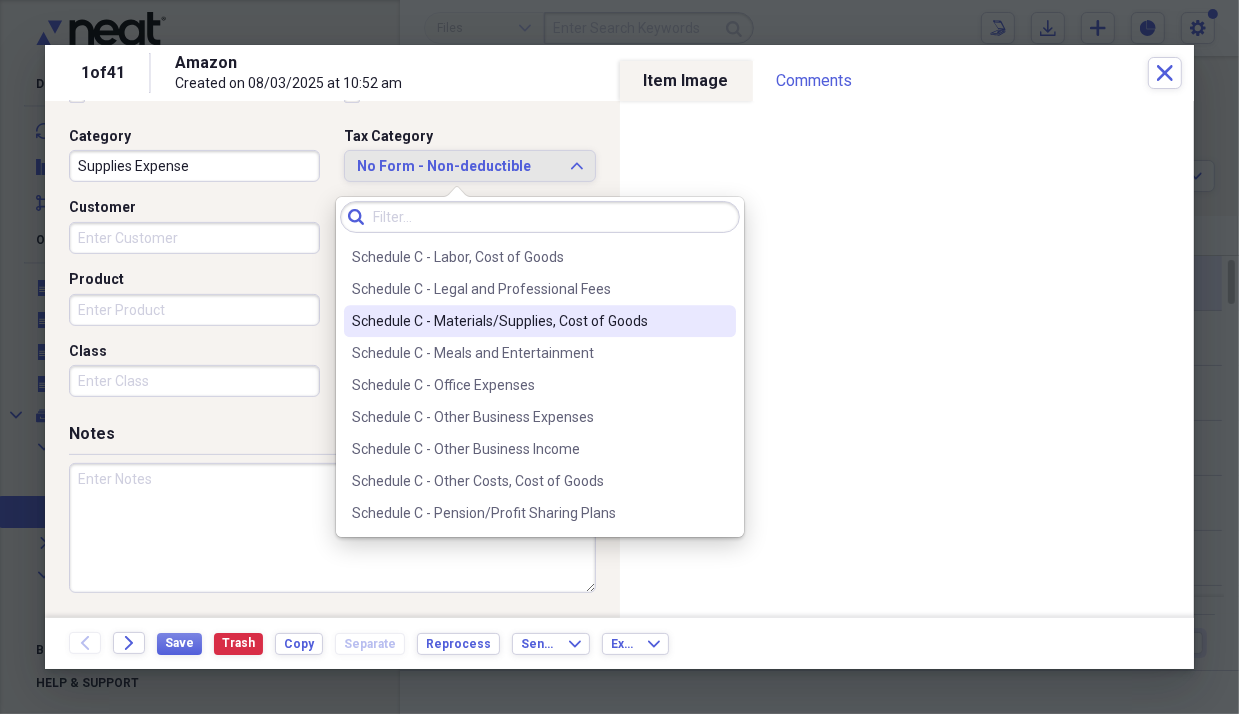 click on "Schedule C - Materials/Supplies, Cost of Goods" at bounding box center (528, 321) 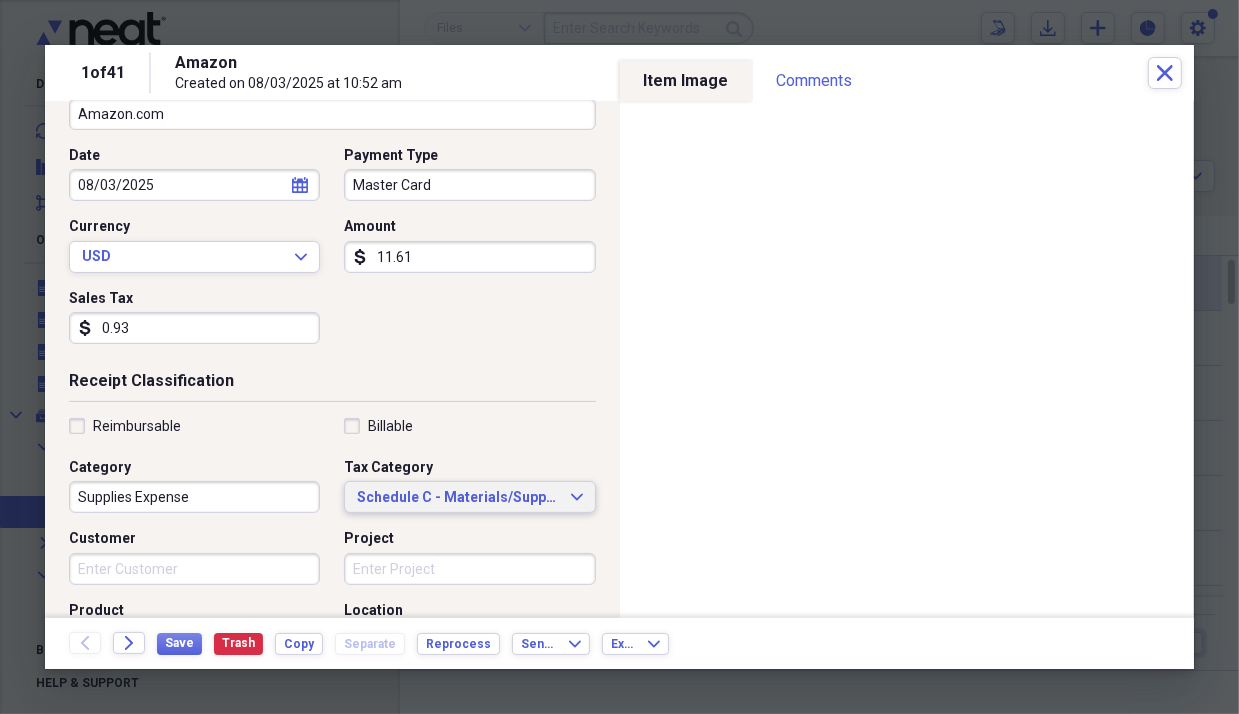 scroll, scrollTop: 0, scrollLeft: 0, axis: both 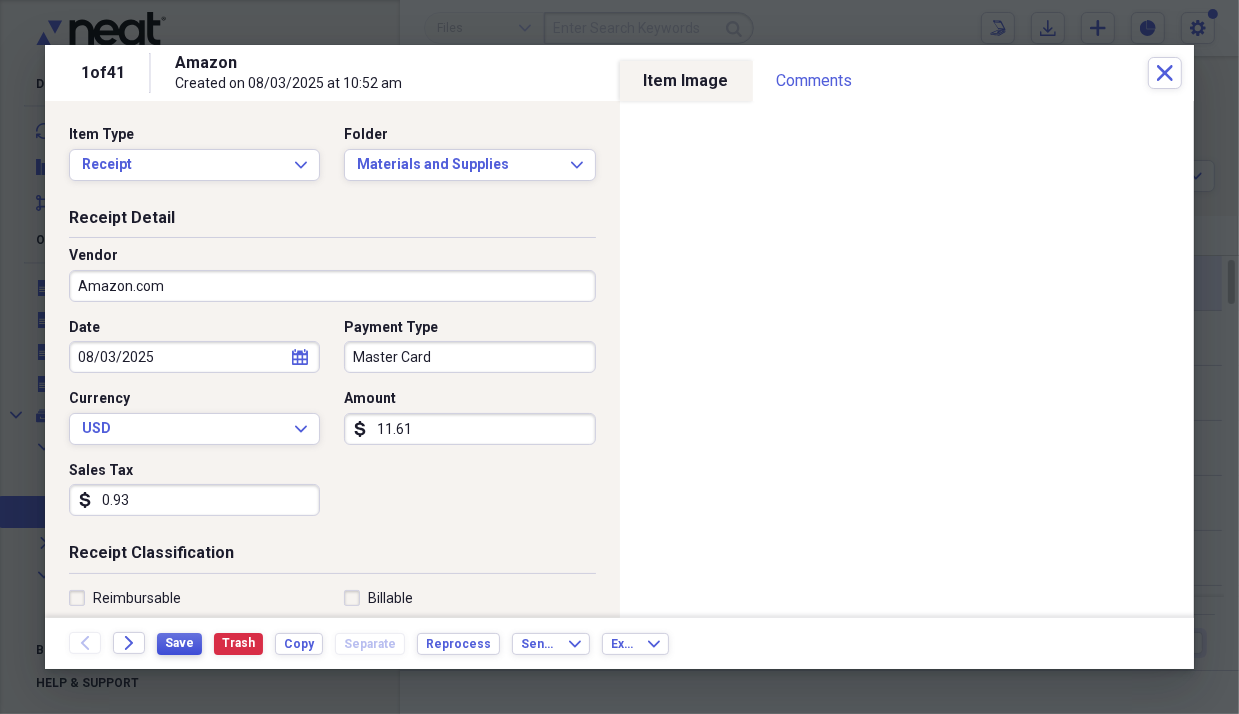 click on "Save" at bounding box center [179, 643] 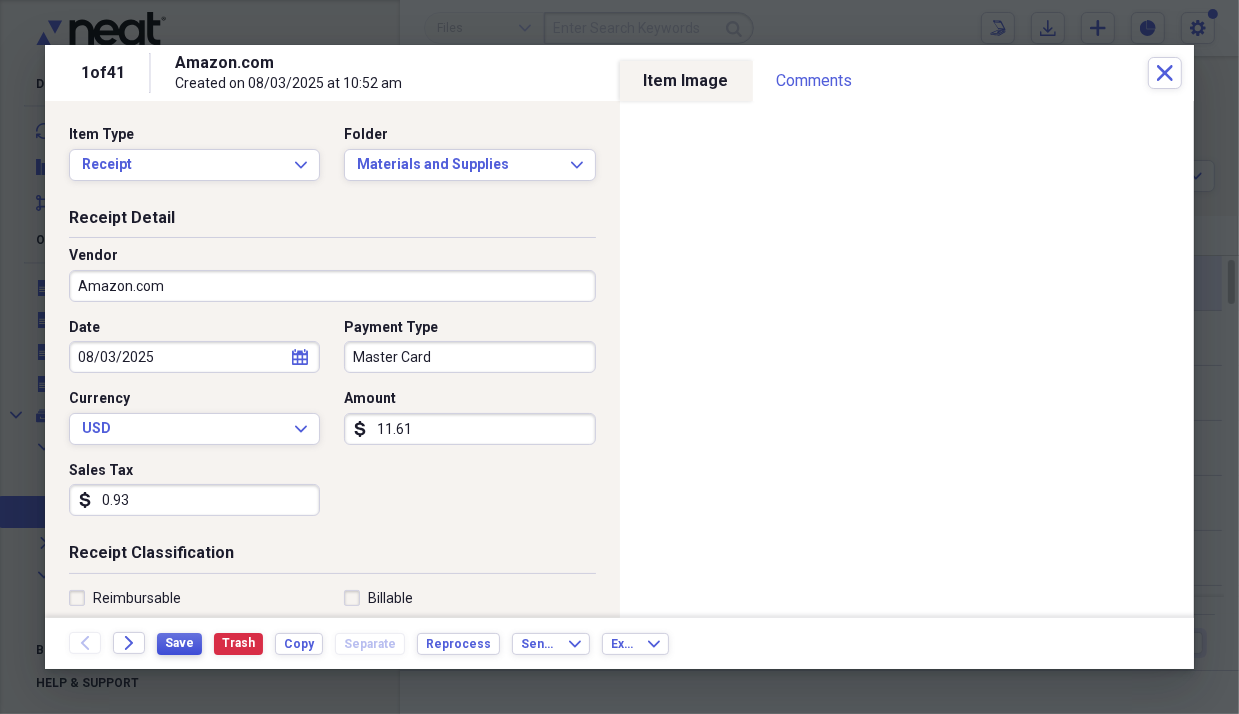 click on "Save" at bounding box center (179, 643) 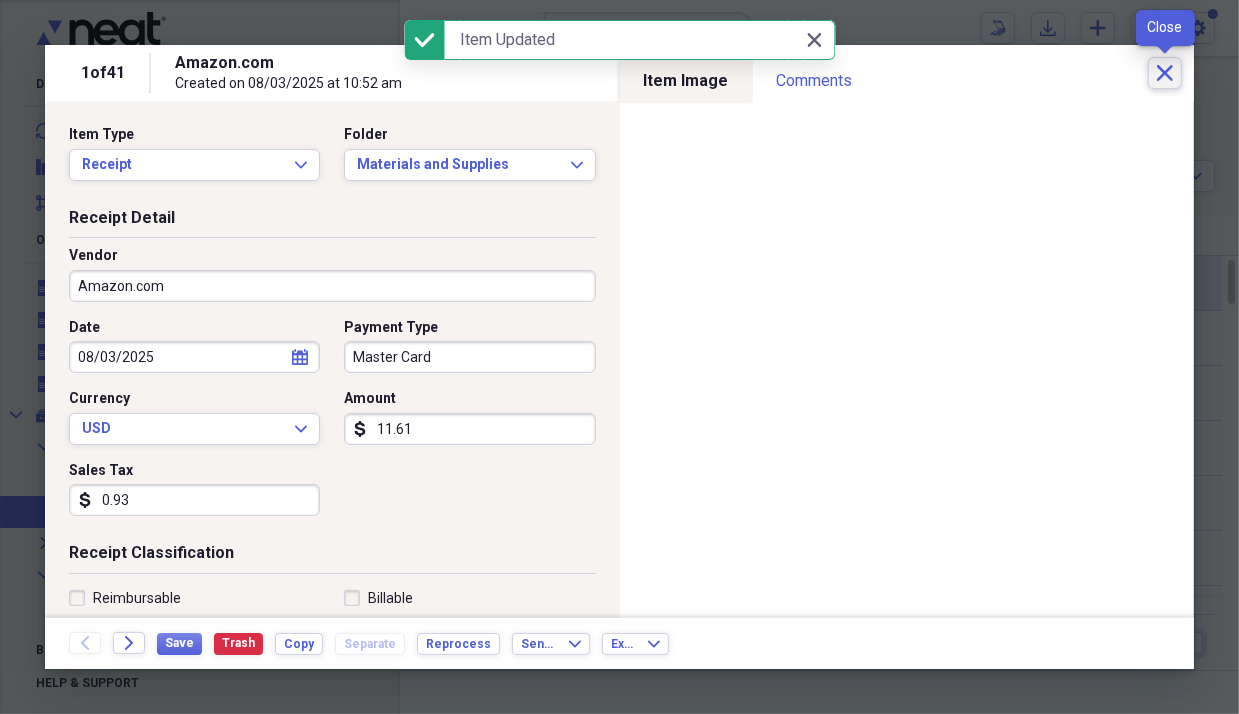 click on "Close" 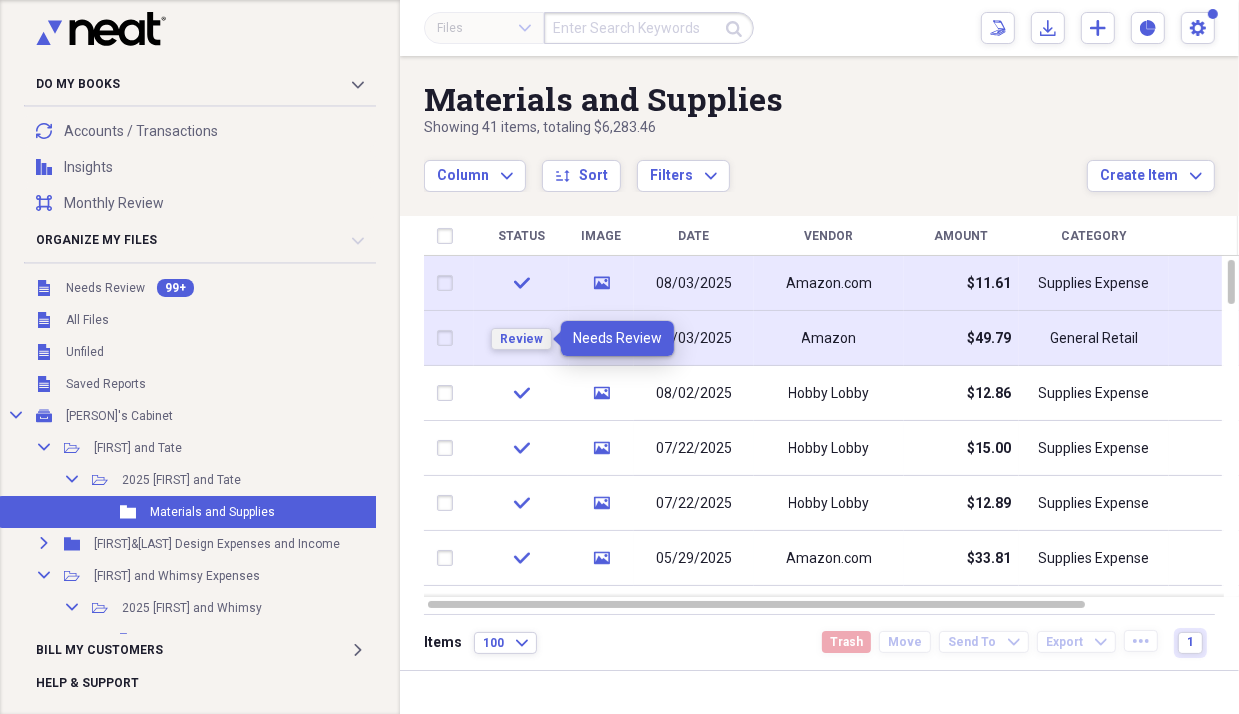 click on "Review" at bounding box center (521, 339) 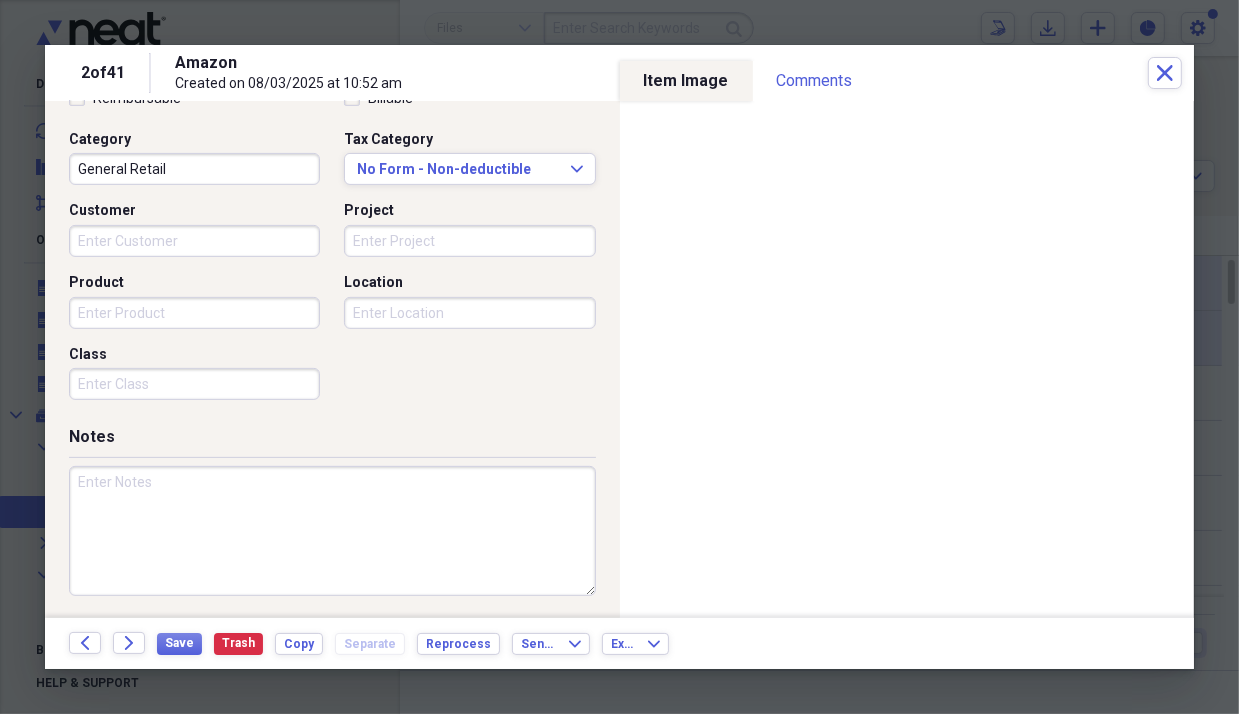scroll, scrollTop: 100, scrollLeft: 0, axis: vertical 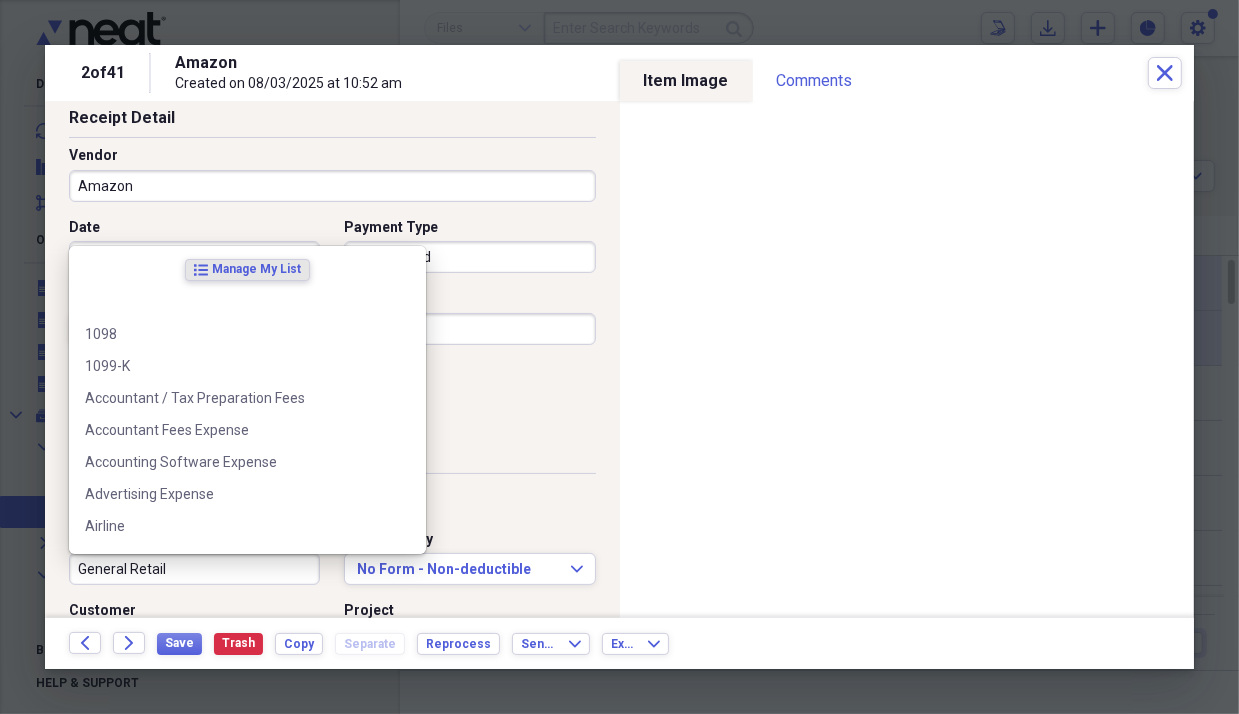 click on "General Retail" at bounding box center (194, 569) 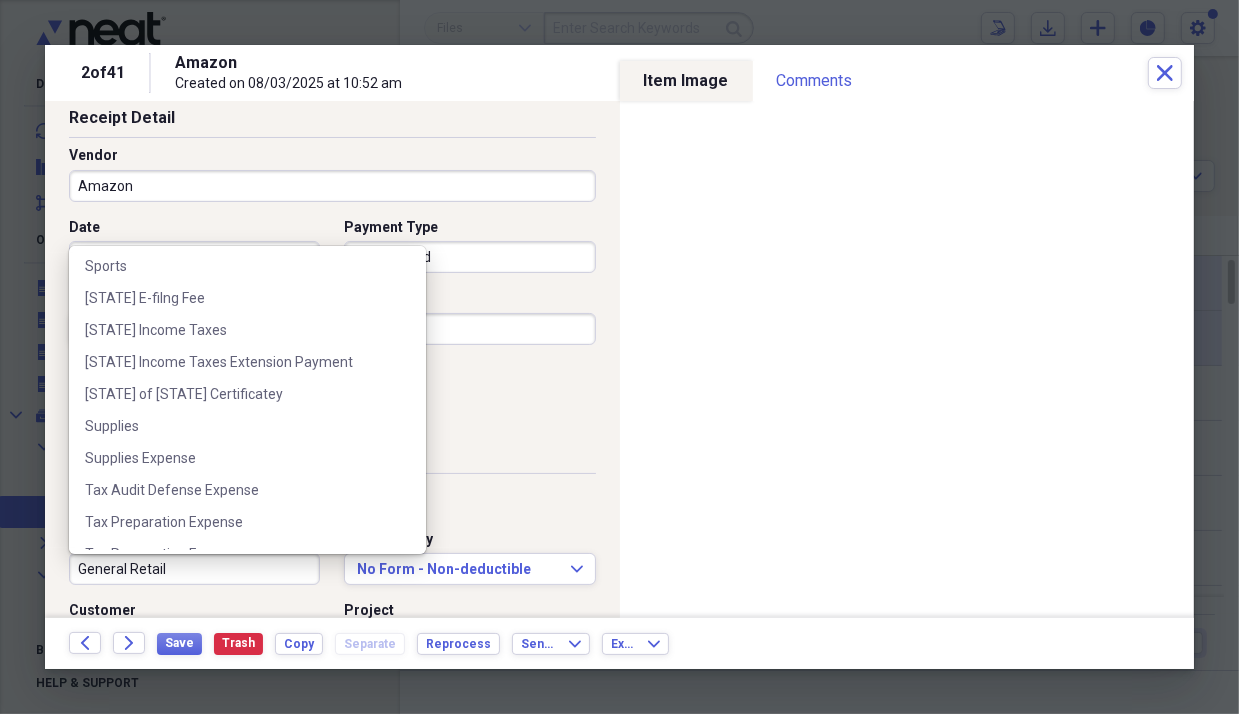 scroll, scrollTop: 2100, scrollLeft: 0, axis: vertical 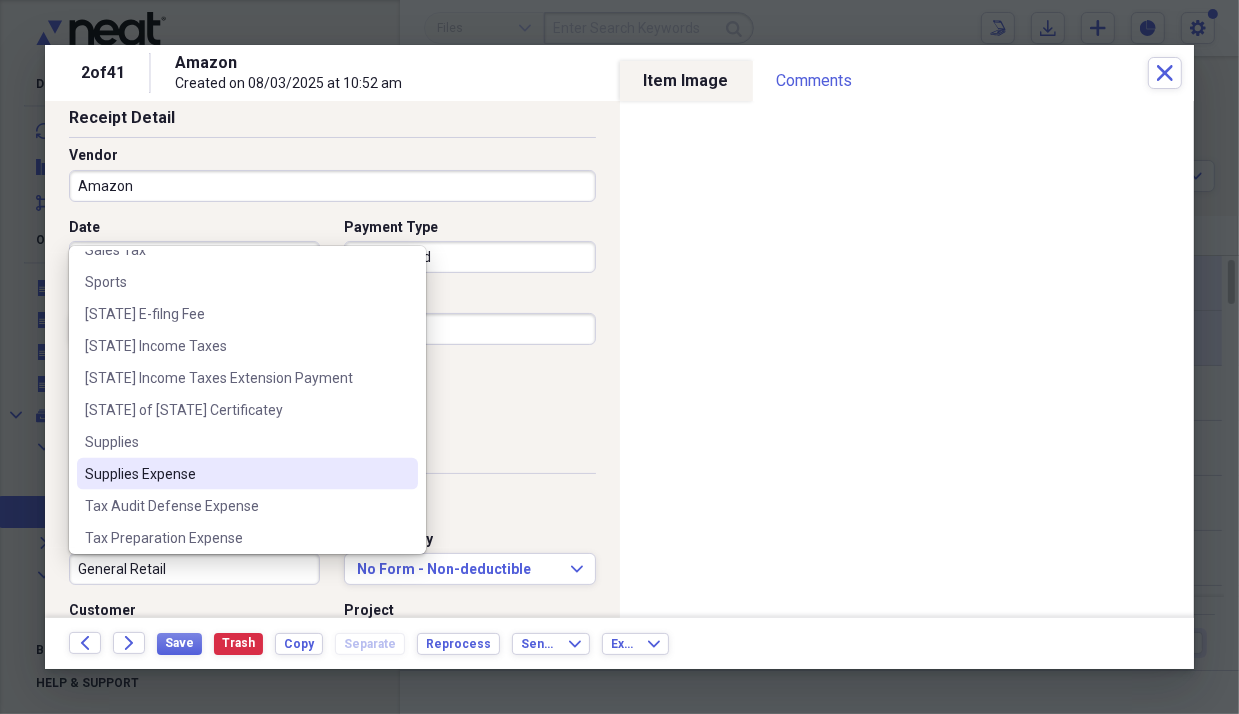 click on "Supplies Expense" at bounding box center (235, 474) 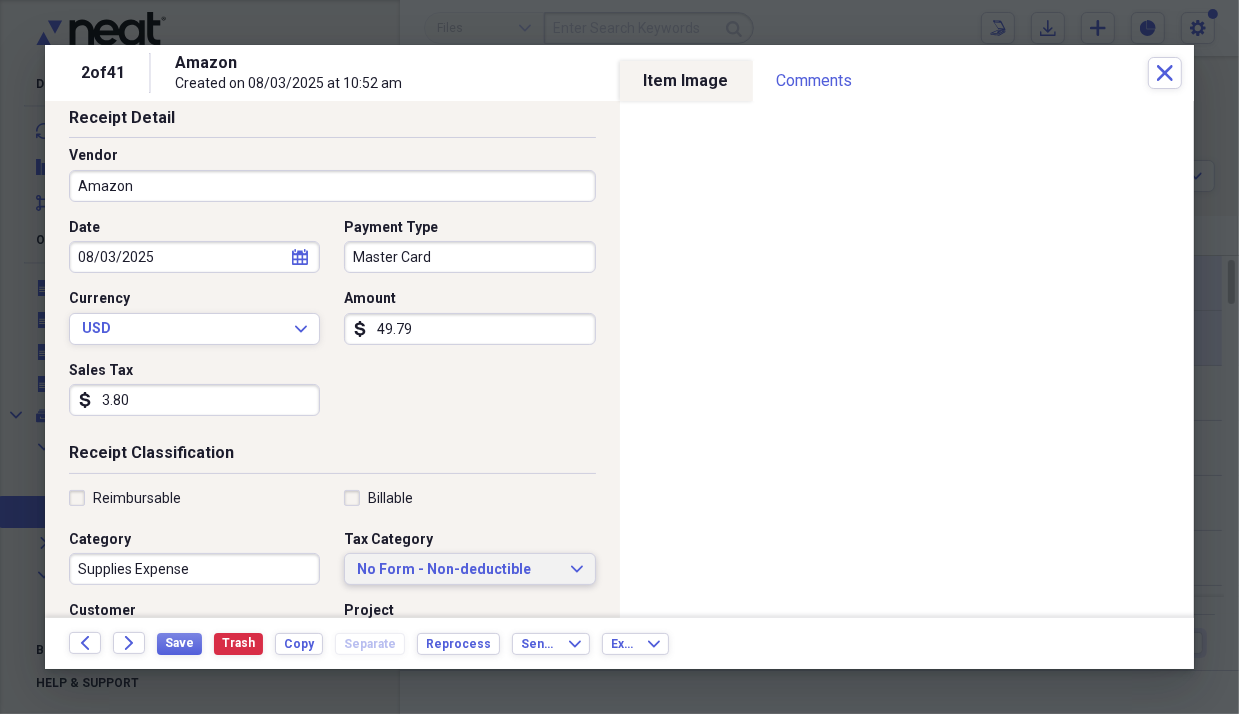 click on "No Form - Non-deductible" at bounding box center (457, 570) 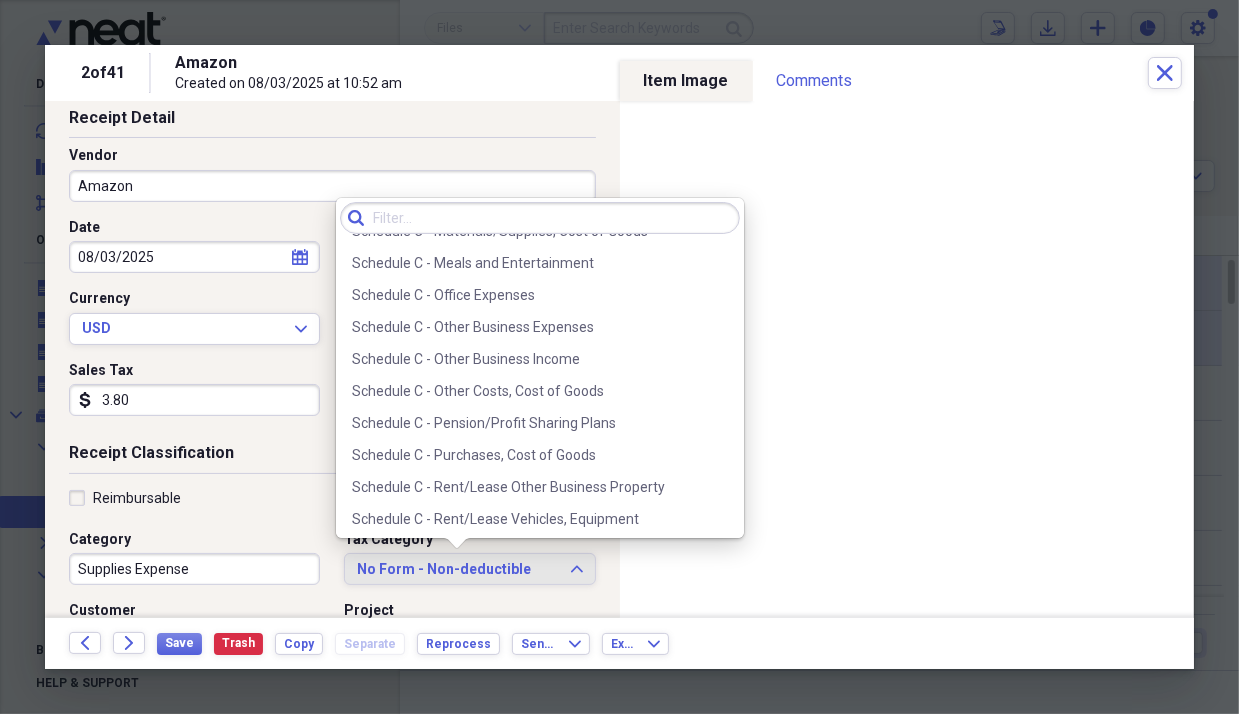 scroll, scrollTop: 3900, scrollLeft: 0, axis: vertical 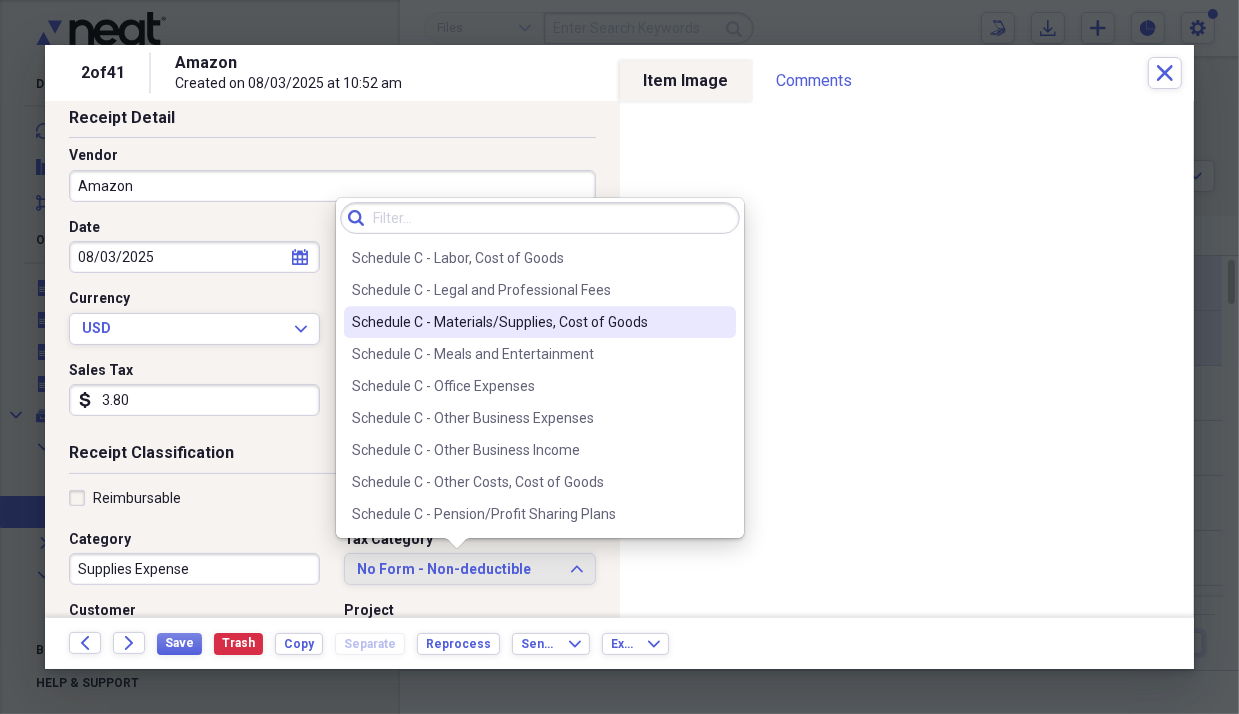 click on "Schedule C - Materials/Supplies, Cost of Goods" at bounding box center [528, 322] 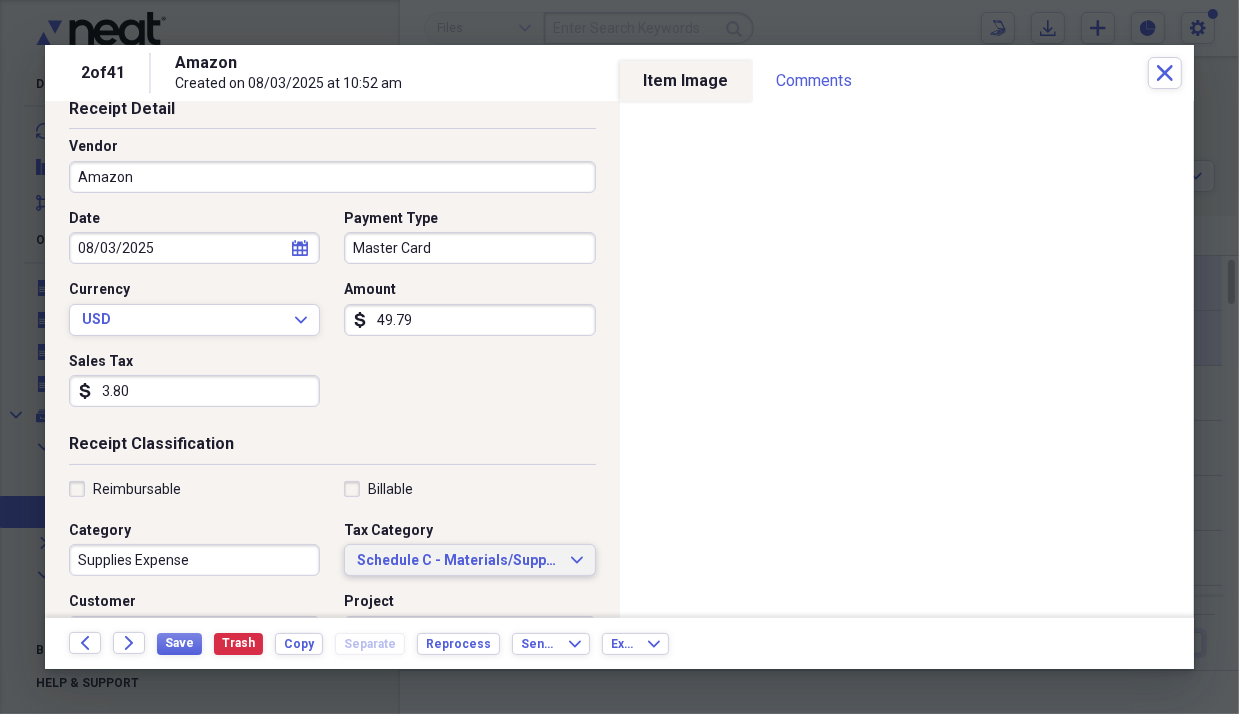 scroll, scrollTop: 0, scrollLeft: 0, axis: both 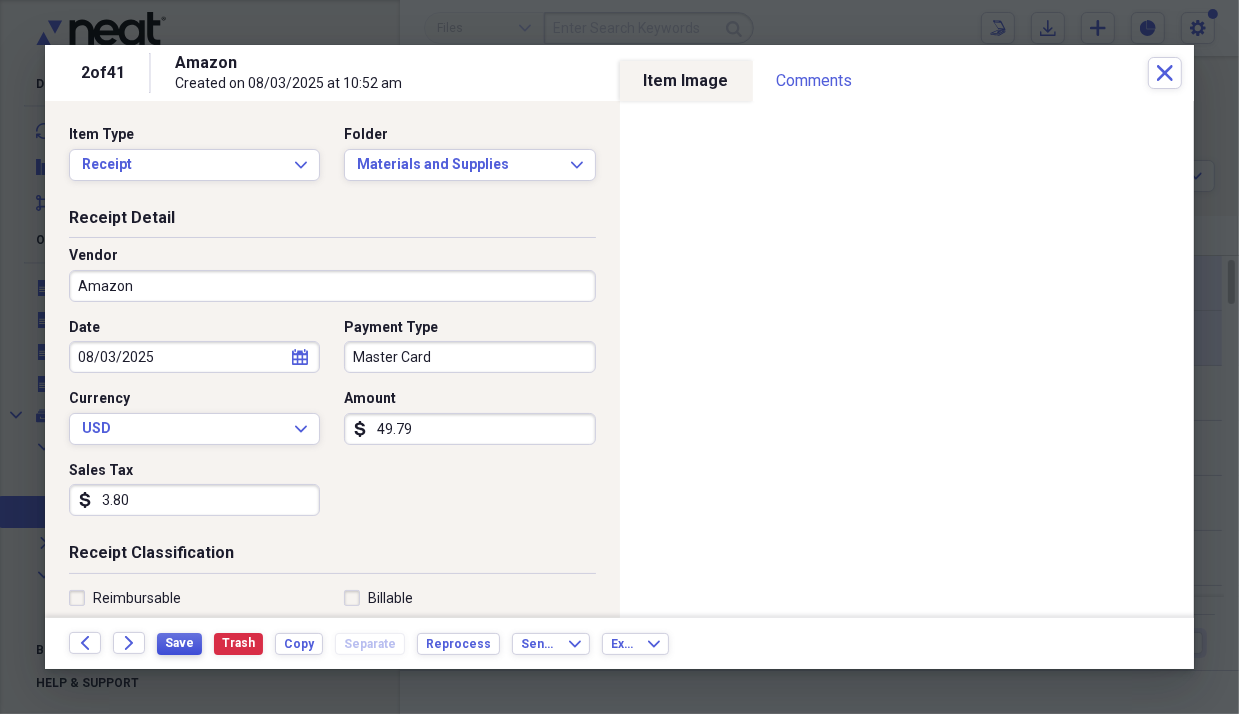 click on "Save" at bounding box center [179, 643] 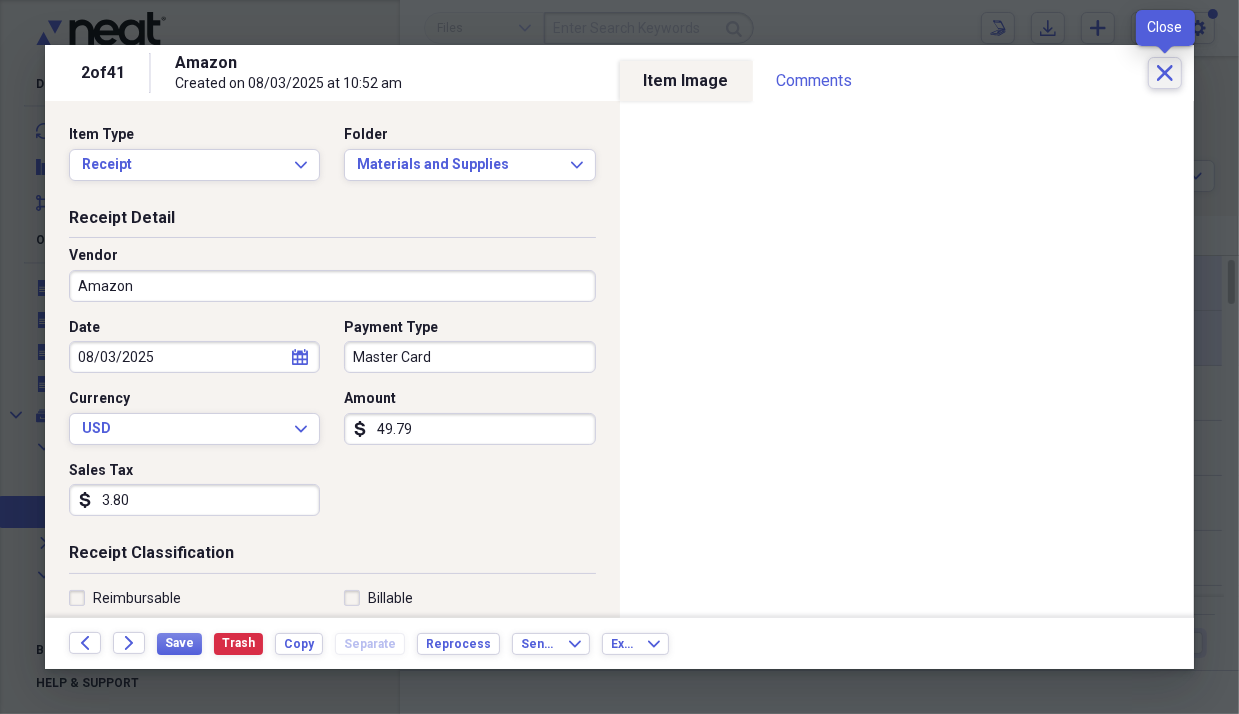click on "Close" 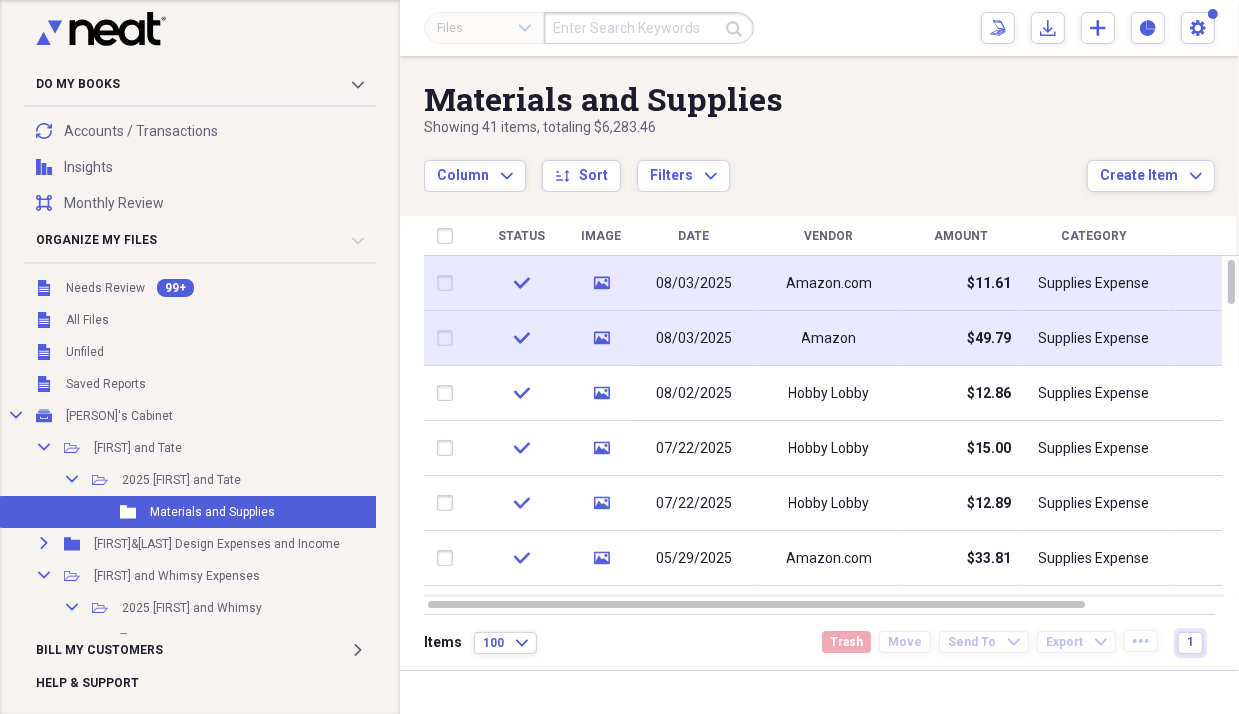 click on "08/03/2025" at bounding box center [694, 338] 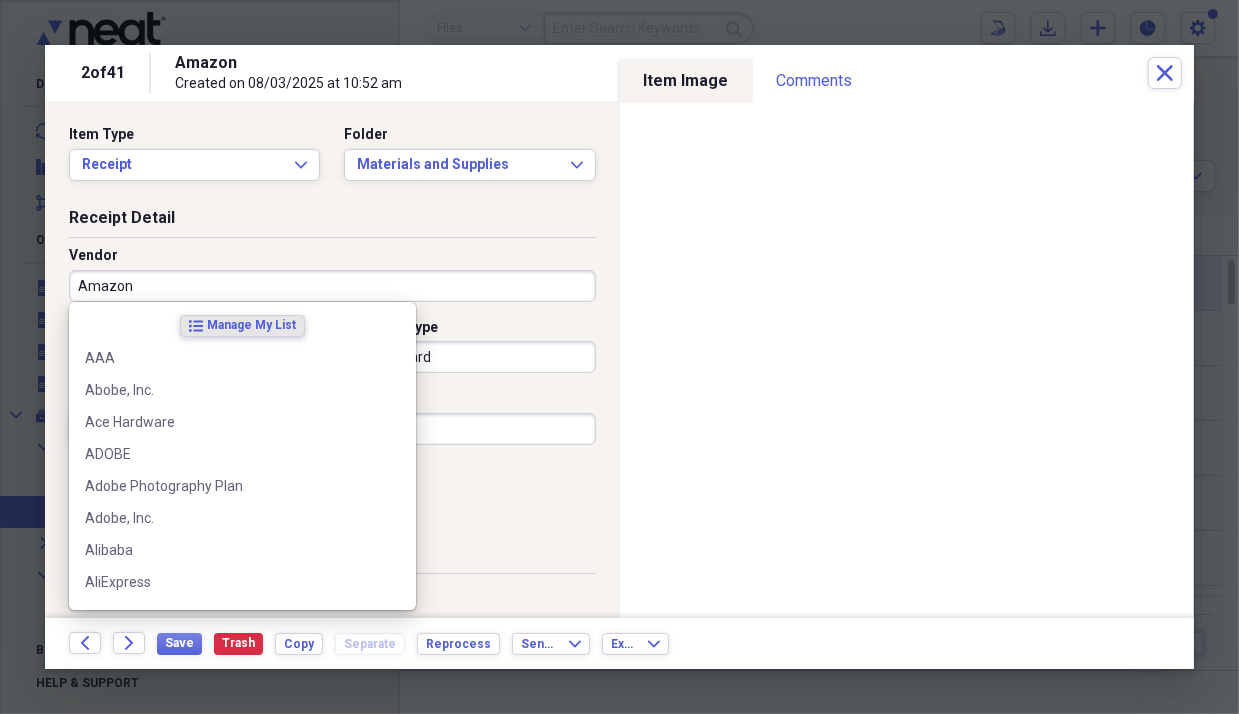 click on "Amazon" at bounding box center (332, 286) 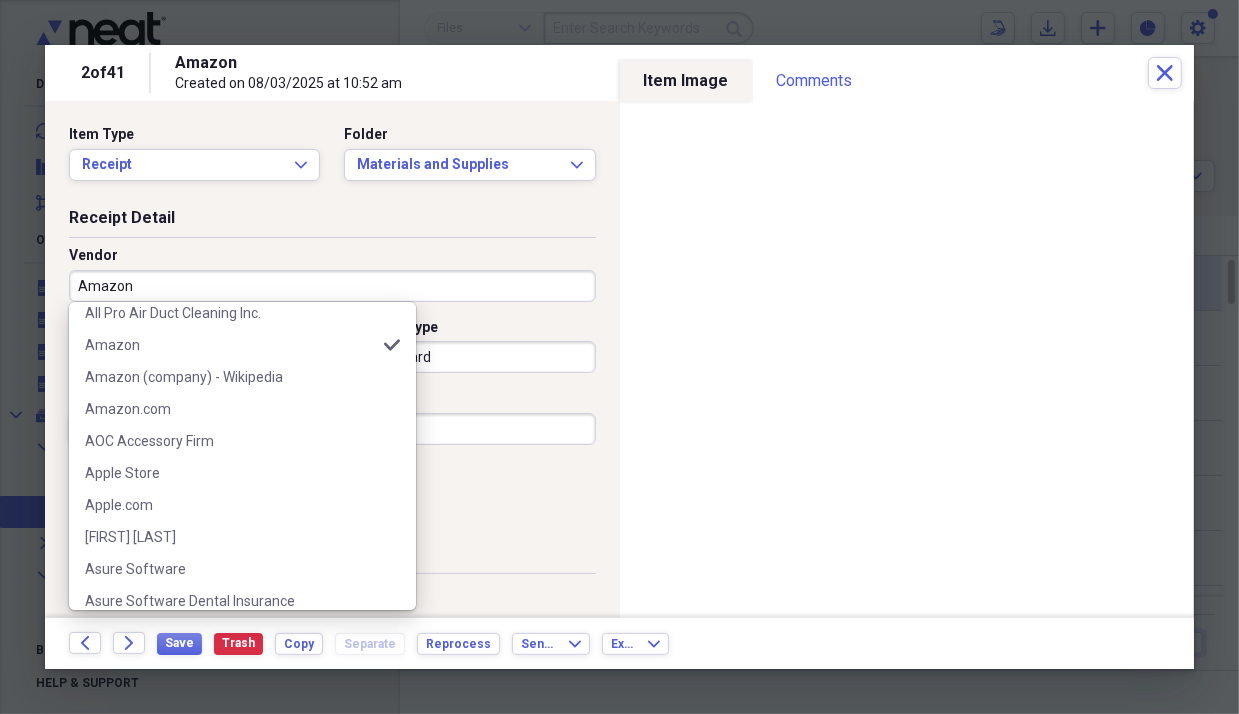 scroll, scrollTop: 300, scrollLeft: 0, axis: vertical 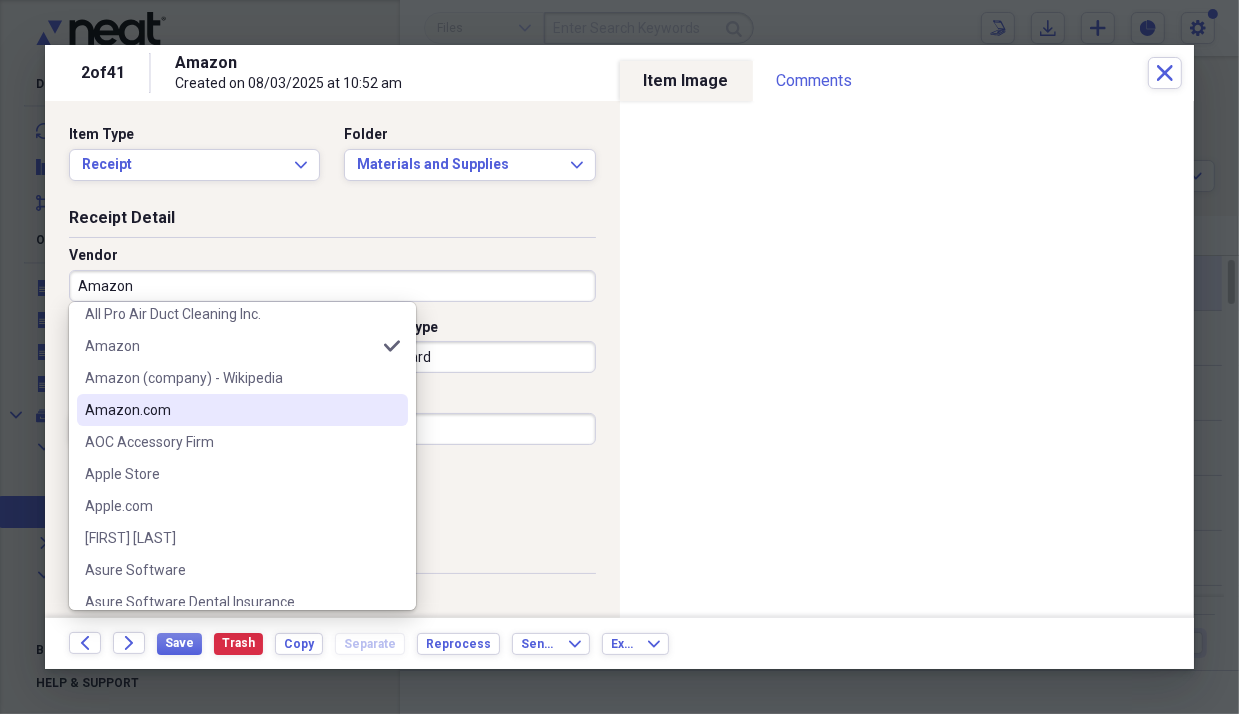 click on "Amazon.com" at bounding box center [230, 410] 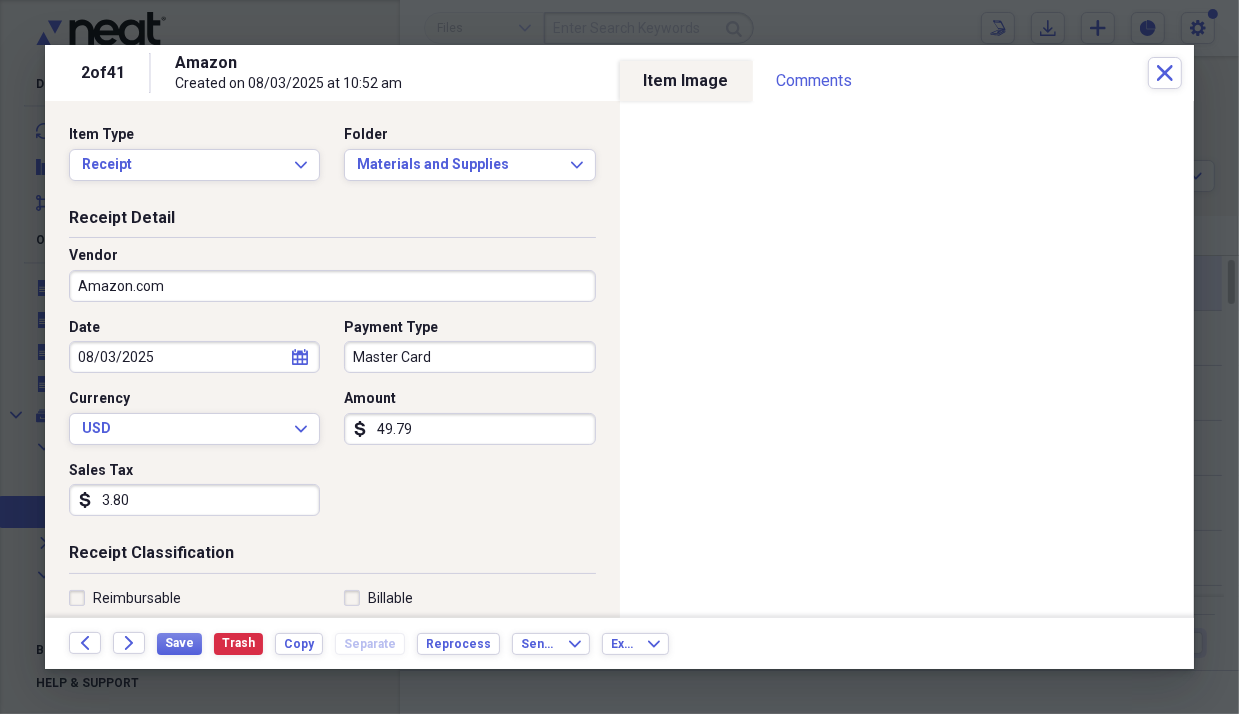 type on "Amazon.com" 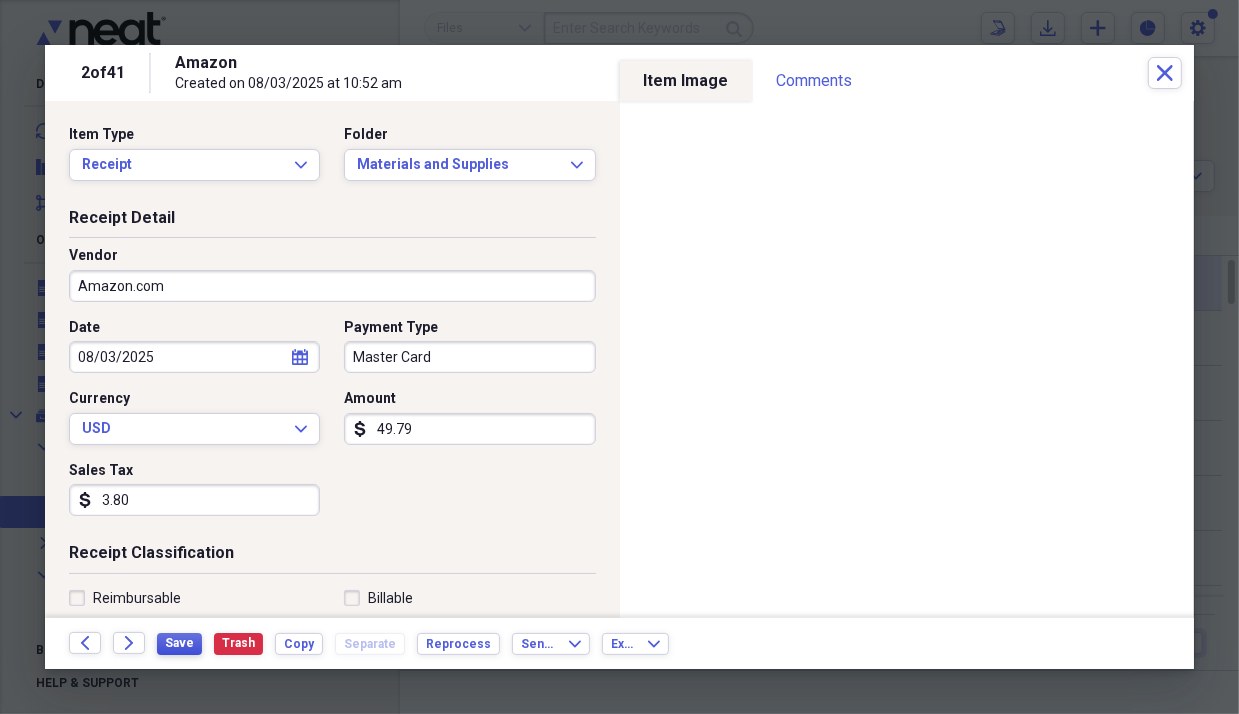 click on "Save" at bounding box center [179, 643] 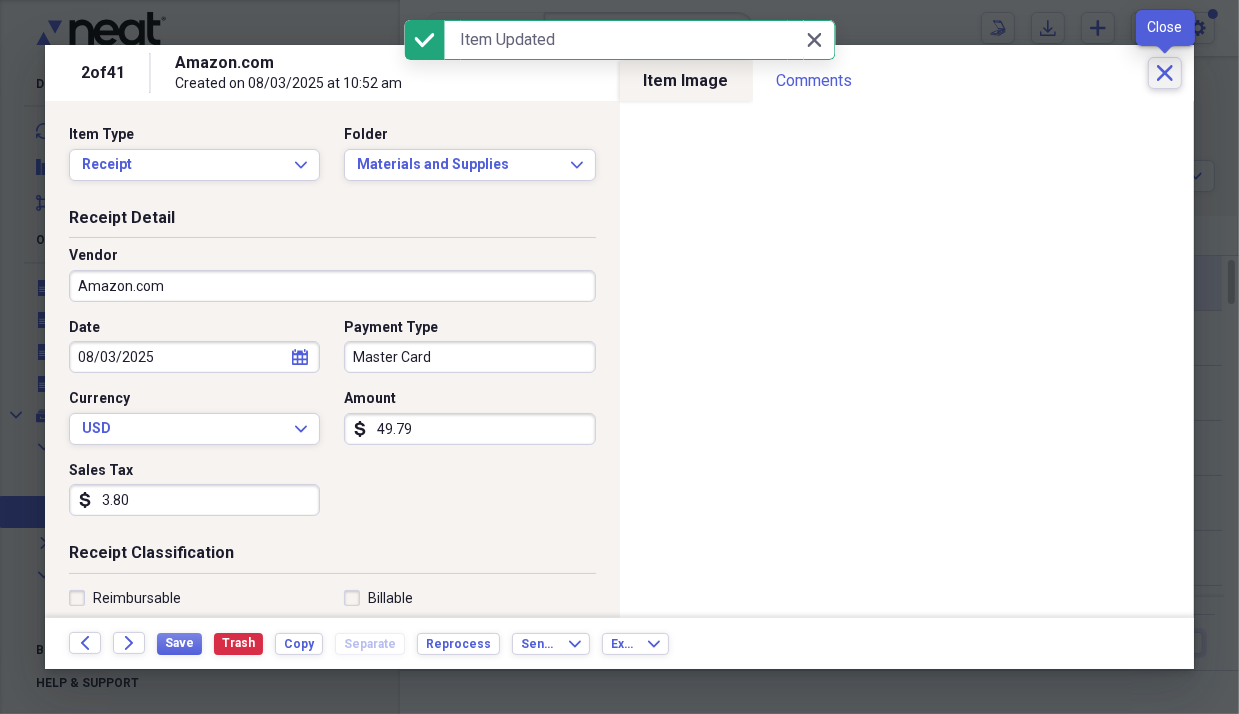 click on "Close" 